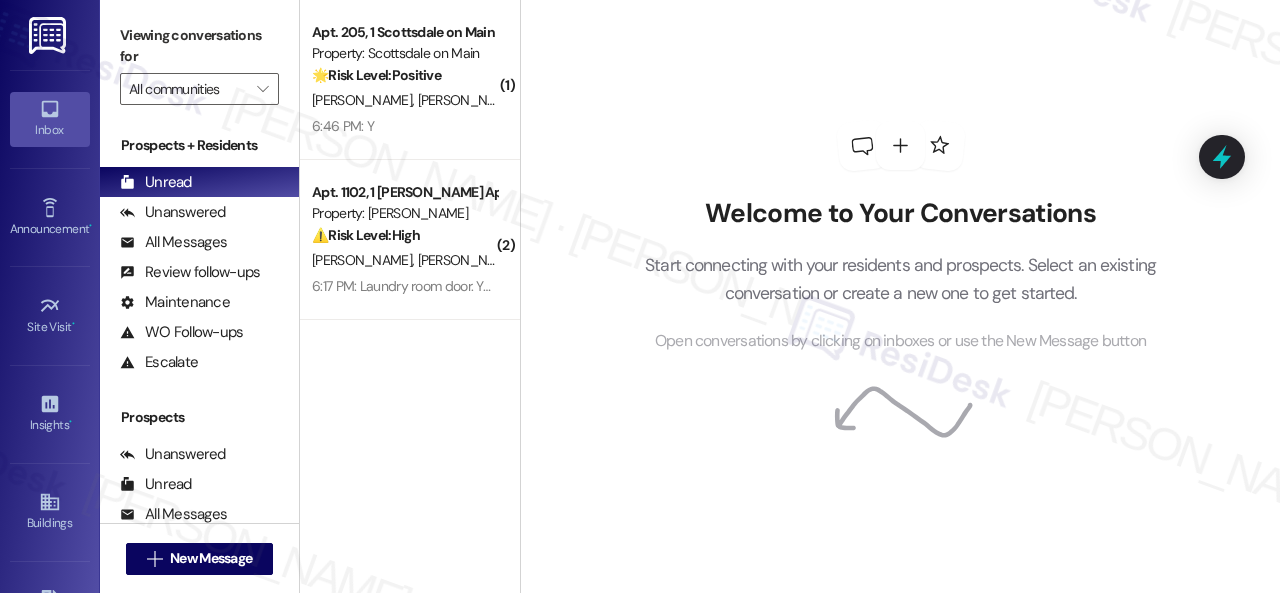 scroll, scrollTop: 0, scrollLeft: 0, axis: both 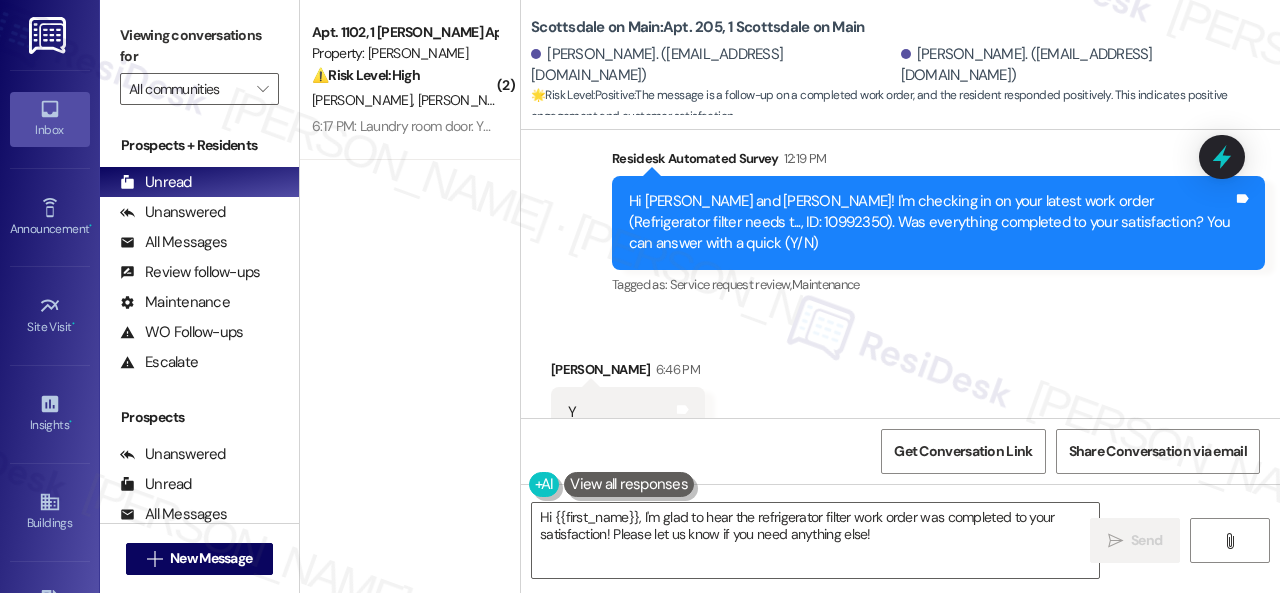 click on "Received via SMS Ruchi Shah 6:46 PM Y Tags and notes Tagged as:   Positive response Click to highlight conversations about Positive response" at bounding box center (900, 398) 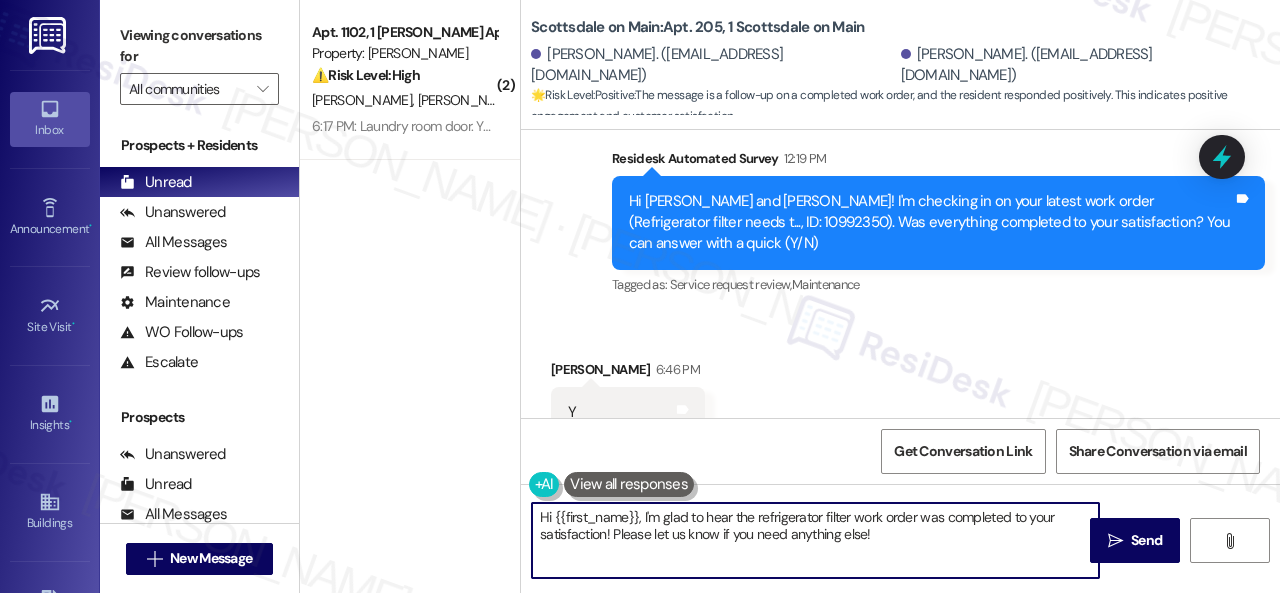 drag, startPoint x: 901, startPoint y: 541, endPoint x: 493, endPoint y: 504, distance: 409.67426 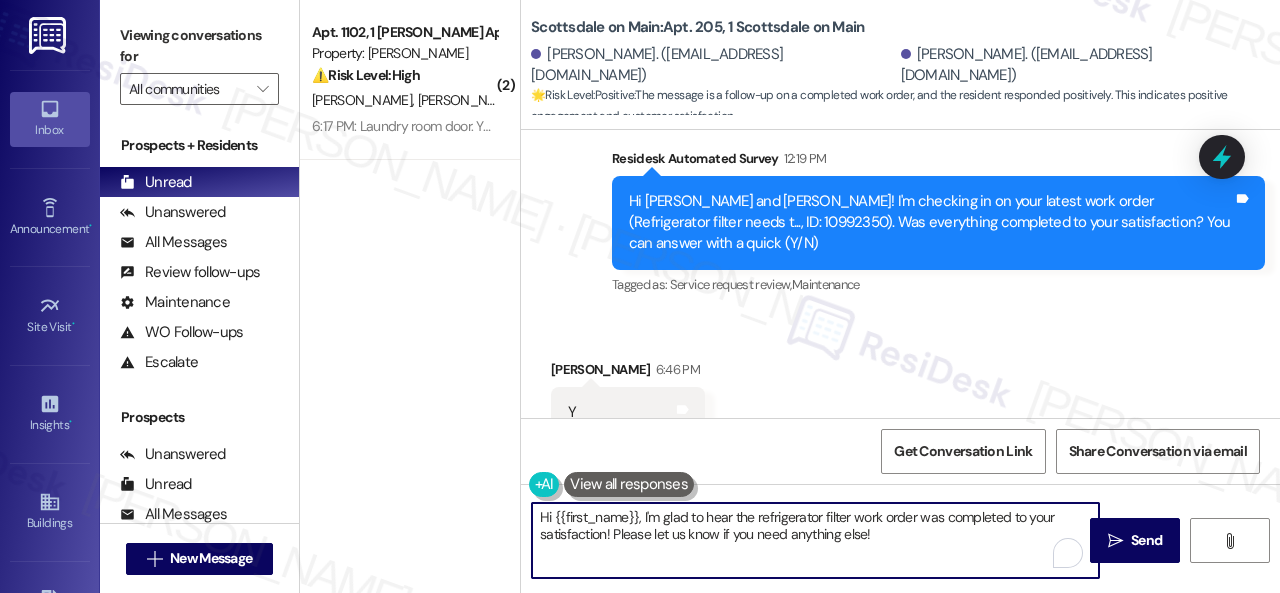 paste on "Awesome — glad everything’s sorted! If {{property}} was up to your expectations, just reply “Yes.” If not, no worries — feel free to share your thoughts. We’re always looking to get better!" 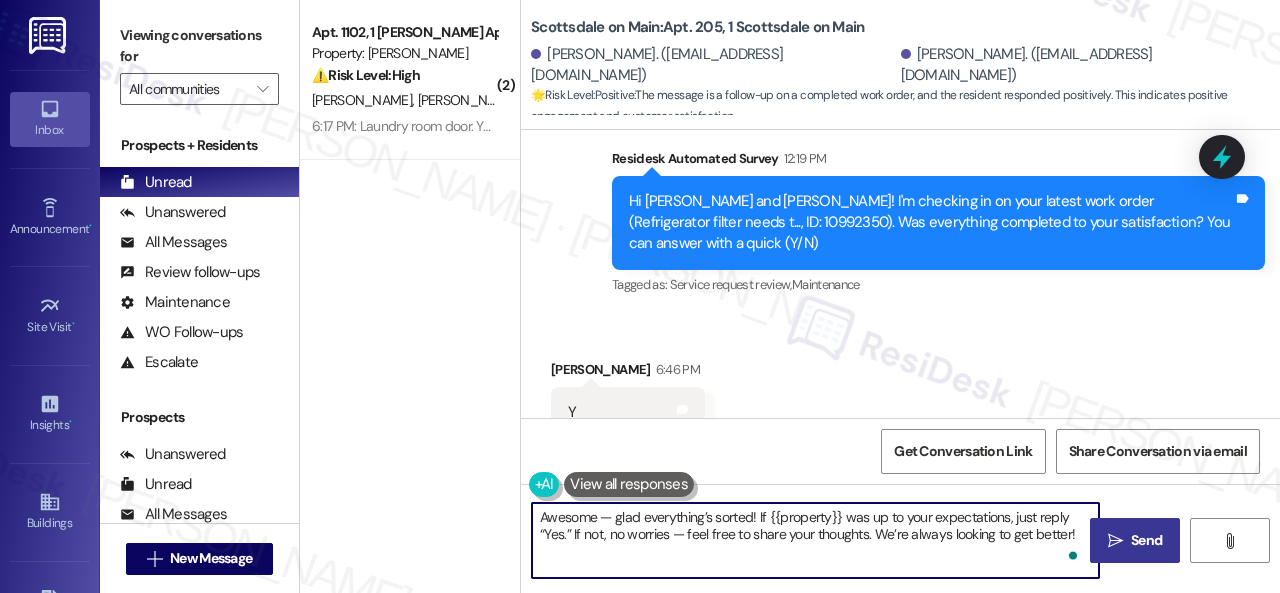 type on "Awesome — glad everything’s sorted! If {{property}} was up to your expectations, just reply “Yes.” If not, no worries — feel free to share your thoughts. We’re always looking to get better!" 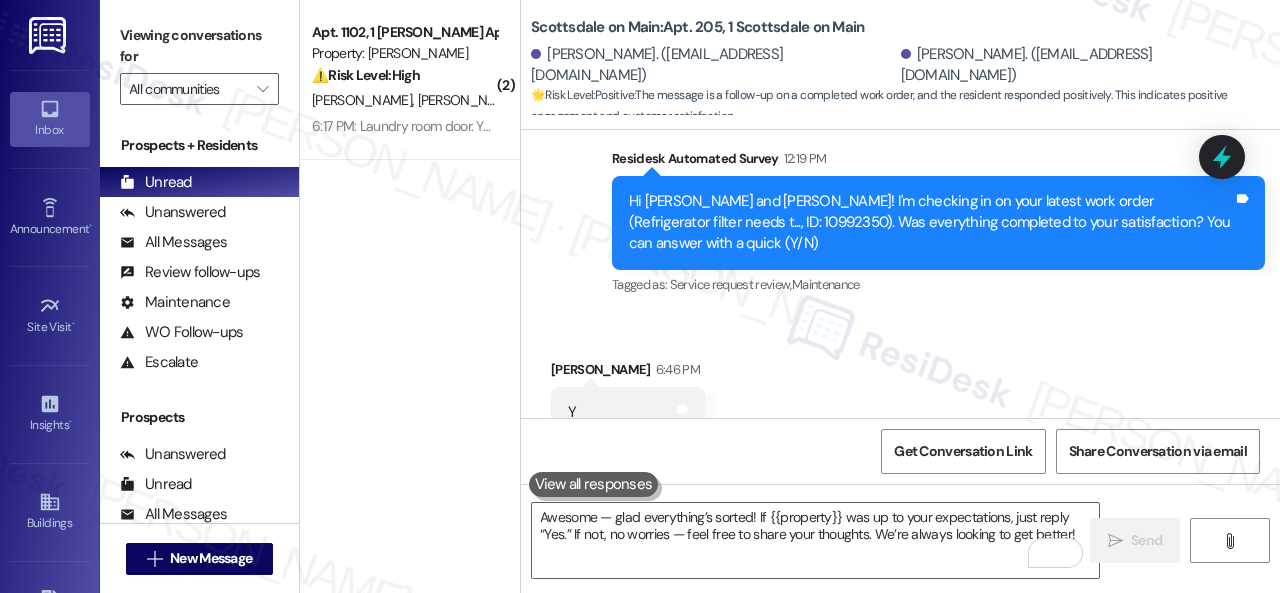 scroll, scrollTop: 6219, scrollLeft: 0, axis: vertical 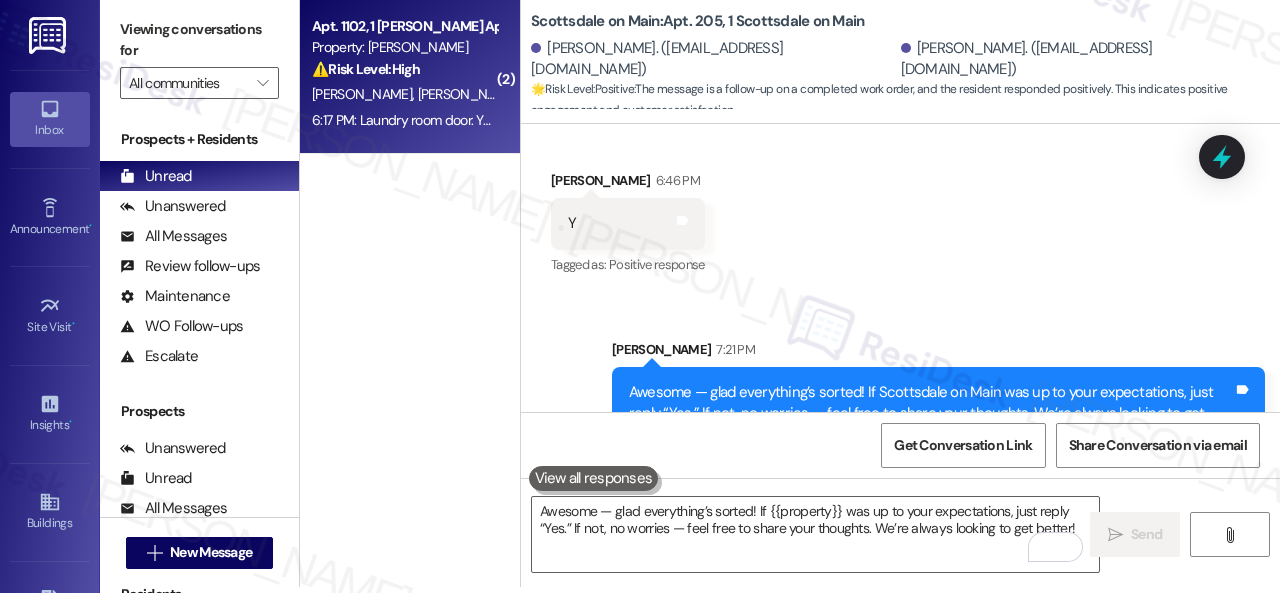 click on "T. Preiss J. Preiss" at bounding box center (404, 94) 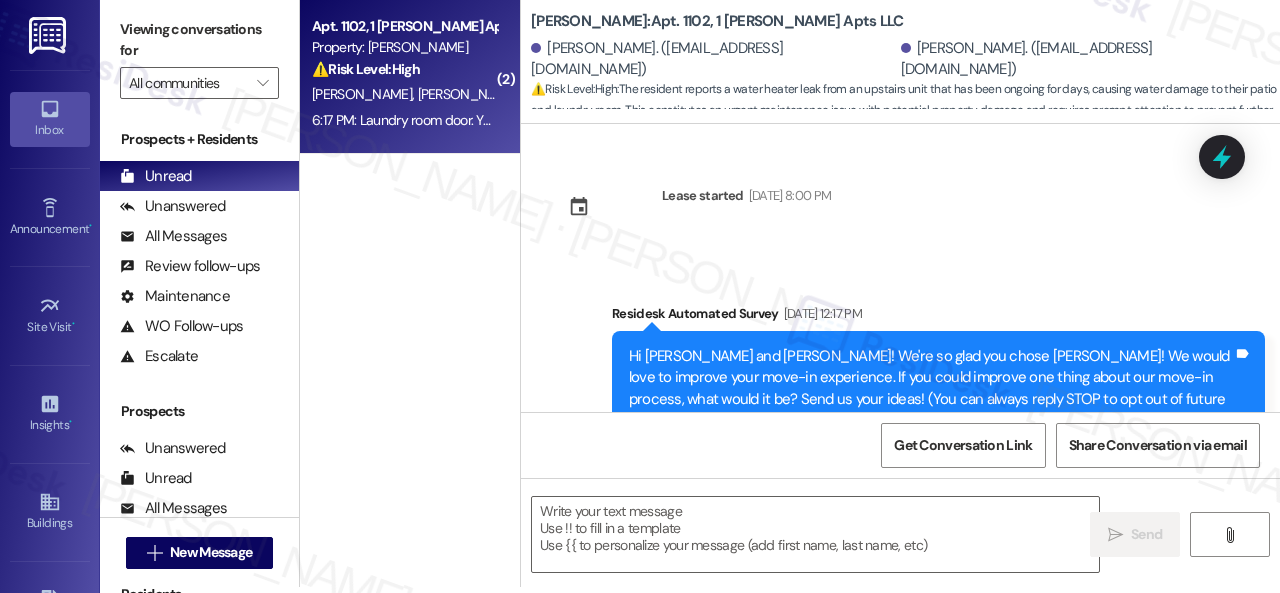 scroll, scrollTop: 4826, scrollLeft: 0, axis: vertical 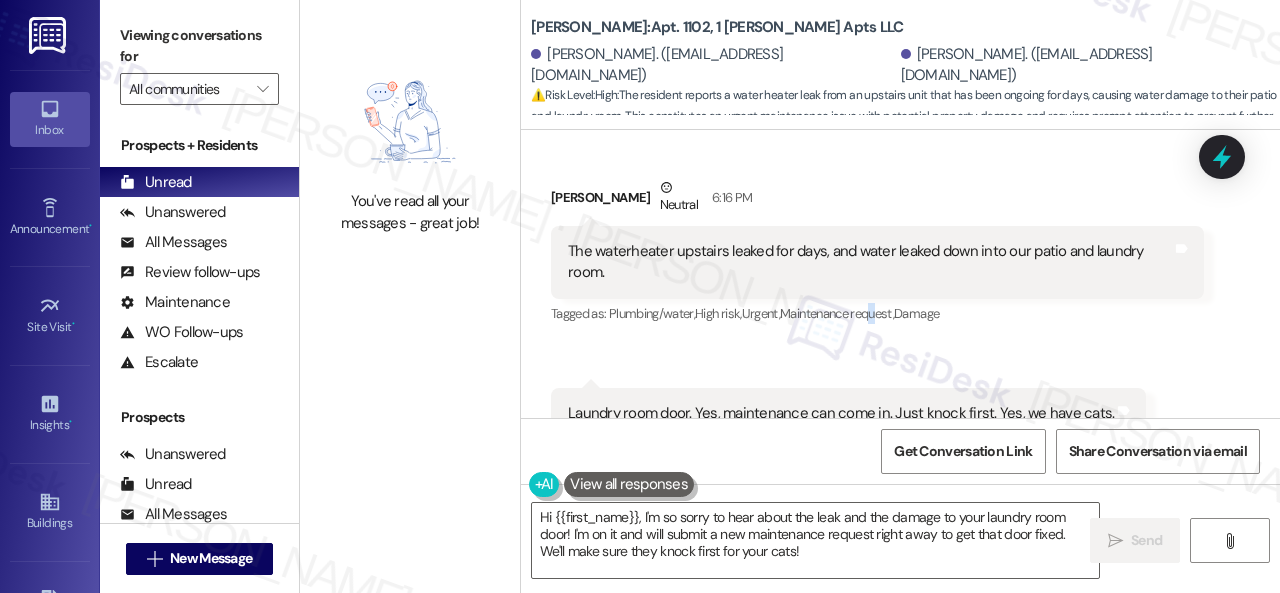 click on "Received via SMS Tanisha Preiss   Neutral 6:16 PM The waterheater upstairs leaked for days, and water leaked down into our patio and laundry room.  Tags and notes Tagged as:   Plumbing/water ,  Click to highlight conversations about Plumbing/water High risk ,  Click to highlight conversations about High risk Urgent ,  Click to highlight conversations about Urgent Maintenance request ,  Click to highlight conversations about Maintenance request Damage Click to highlight conversations about Damage Received via SMS 6:17 PM Tanisha Preiss 6:17 PM Laundry room door. Yes, maintenance can come in. Just knock first. Yes, we have cats. Tags and notes Tagged as:   Maintenance ,  Click to highlight conversations about Maintenance Apartment entry ,  Click to highlight conversations about Apartment entry Maintenance request ,  Click to highlight conversations about Maintenance request Pet policy ,  Click to highlight conversations about Pet policy Positive response Click to highlight conversations about Positive response" at bounding box center [900, 308] 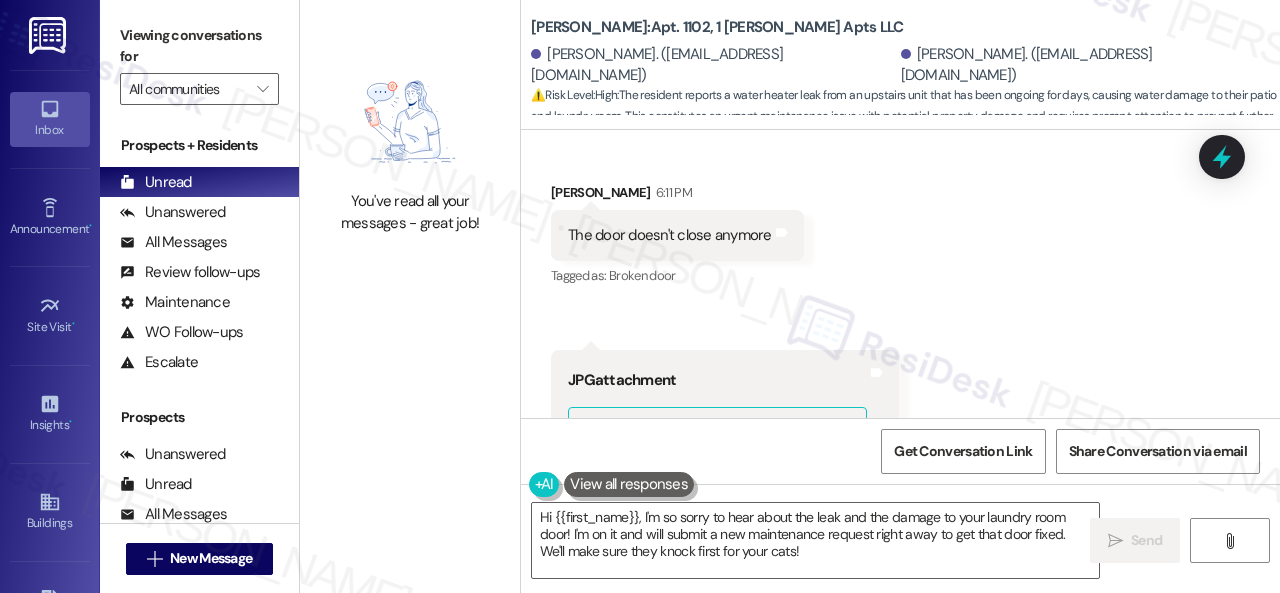 scroll, scrollTop: 3826, scrollLeft: 0, axis: vertical 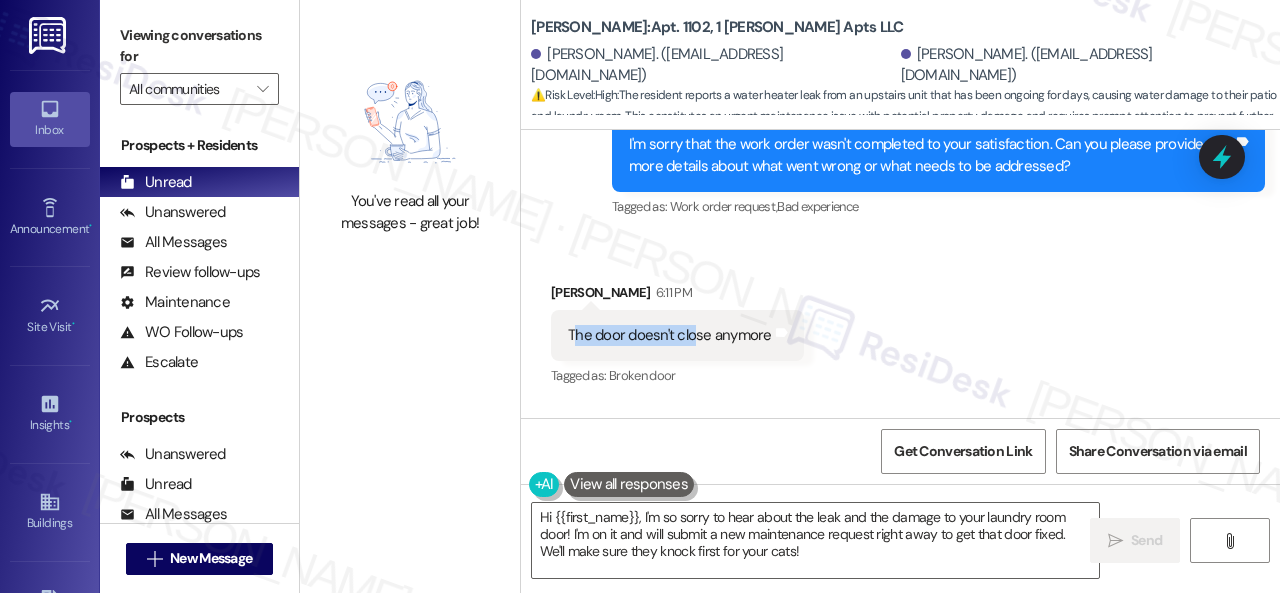 drag, startPoint x: 577, startPoint y: 271, endPoint x: 692, endPoint y: 274, distance: 115.03912 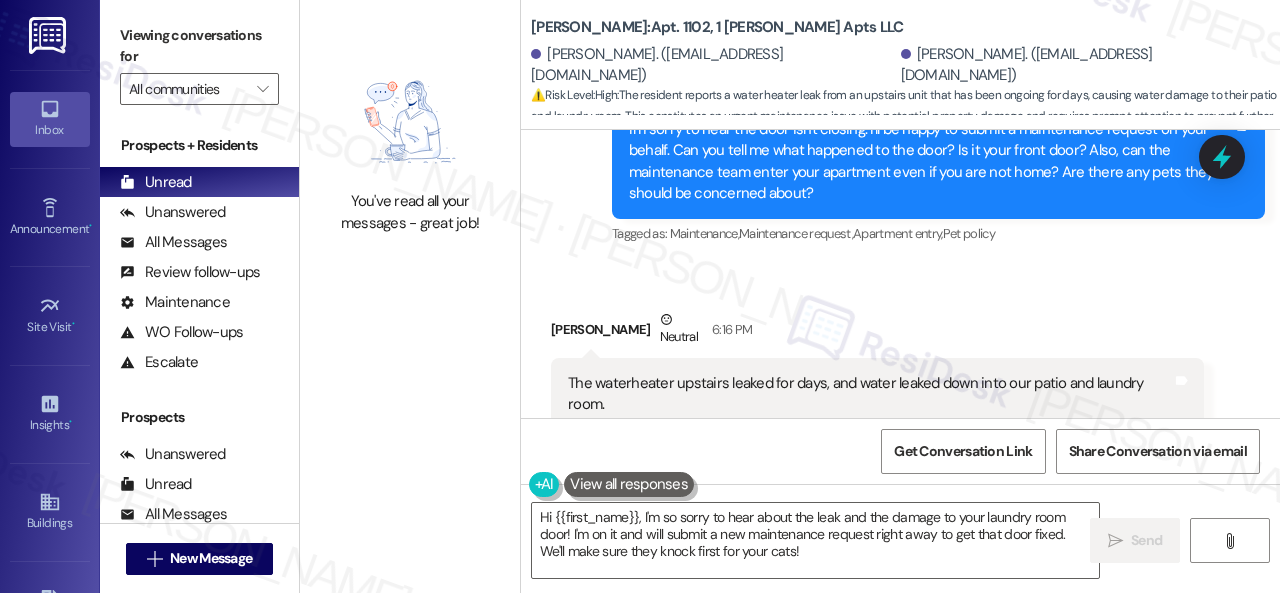 scroll, scrollTop: 4726, scrollLeft: 0, axis: vertical 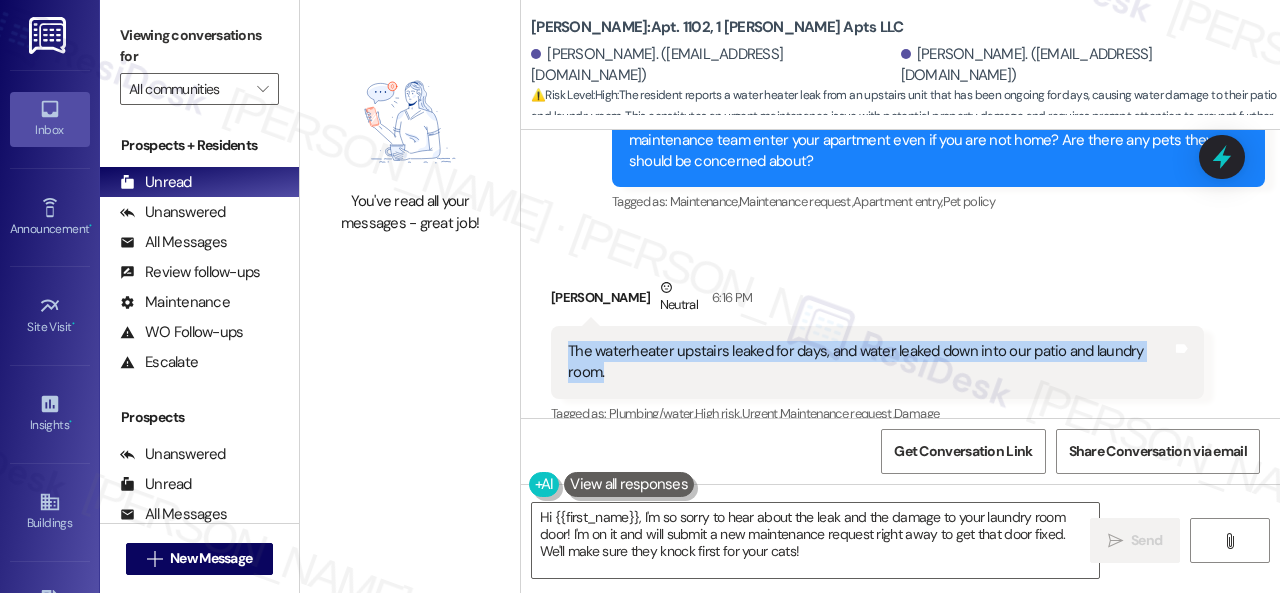 drag, startPoint x: 569, startPoint y: 283, endPoint x: 809, endPoint y: 302, distance: 240.75092 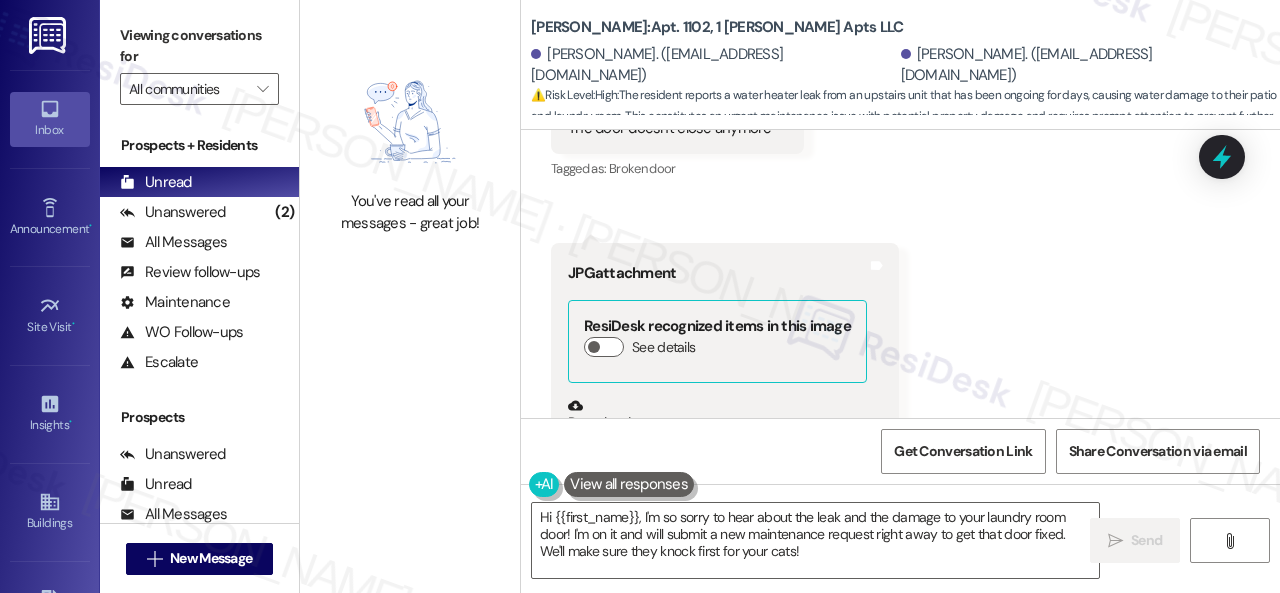 scroll, scrollTop: 3926, scrollLeft: 0, axis: vertical 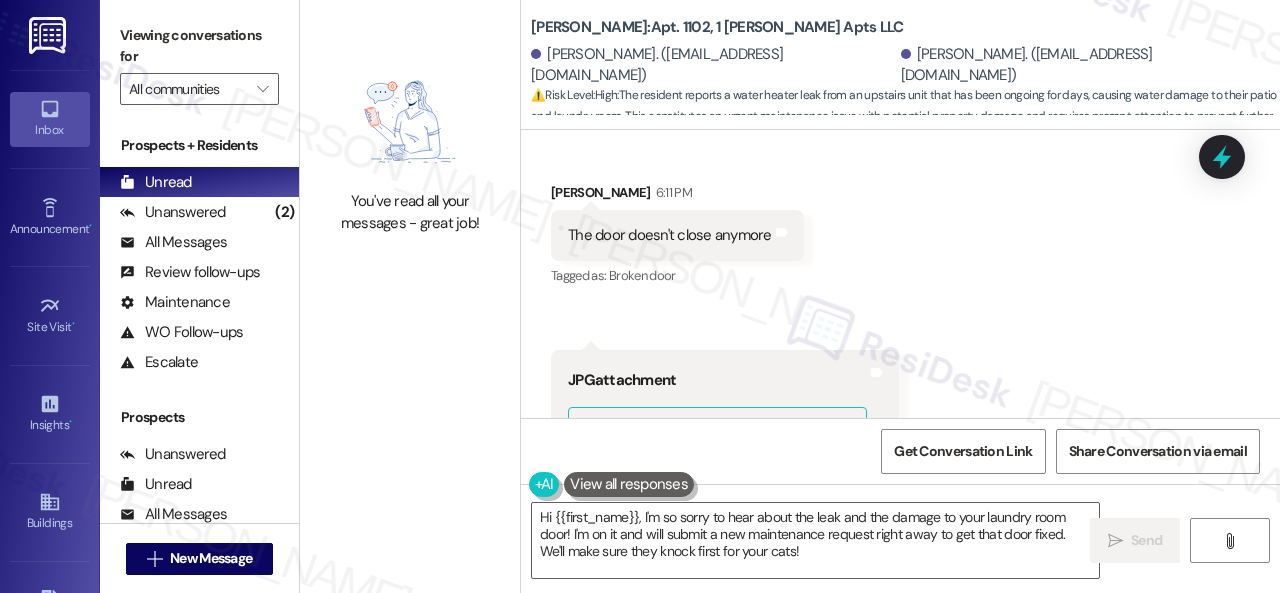 click on "Received via SMS Justyn Preiss 6:11 PM The door doesn't close anymore  Tags and notes Tagged as:   Broken door Click to highlight conversations about Broken door Received via SMS 6:11 PM Justyn Preiss 6:11 PM JPG  attachment ResiDesk recognized items in this image See details     Download   (Click to zoom) Tags and notes" at bounding box center (900, 468) 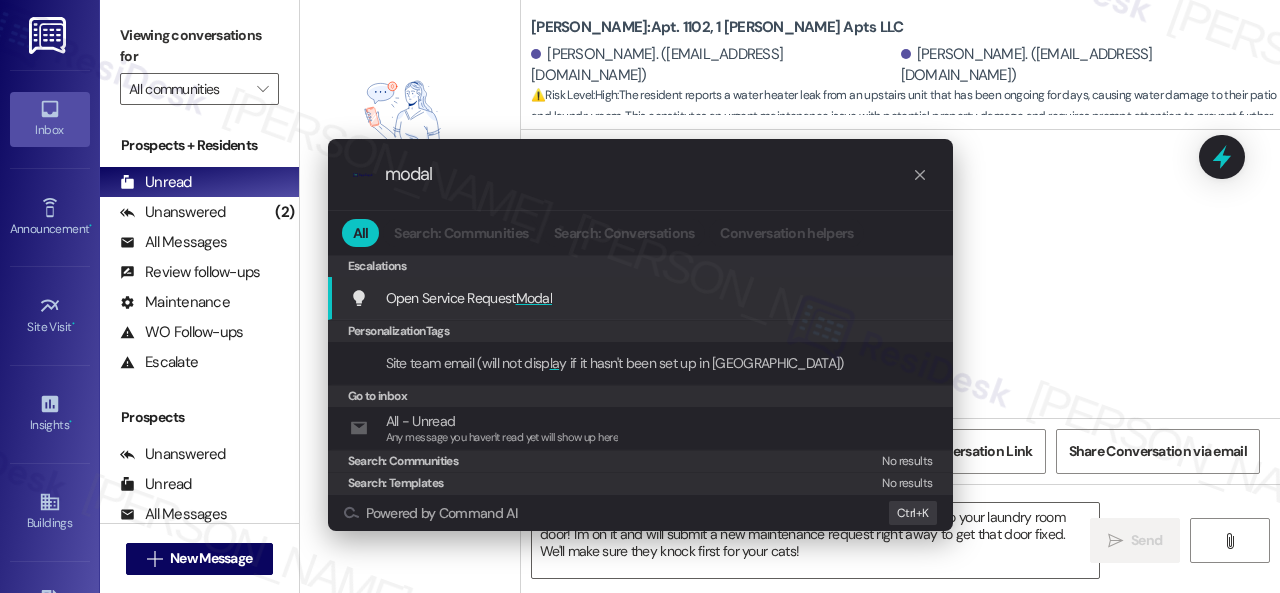 click on "Modal" at bounding box center [534, 298] 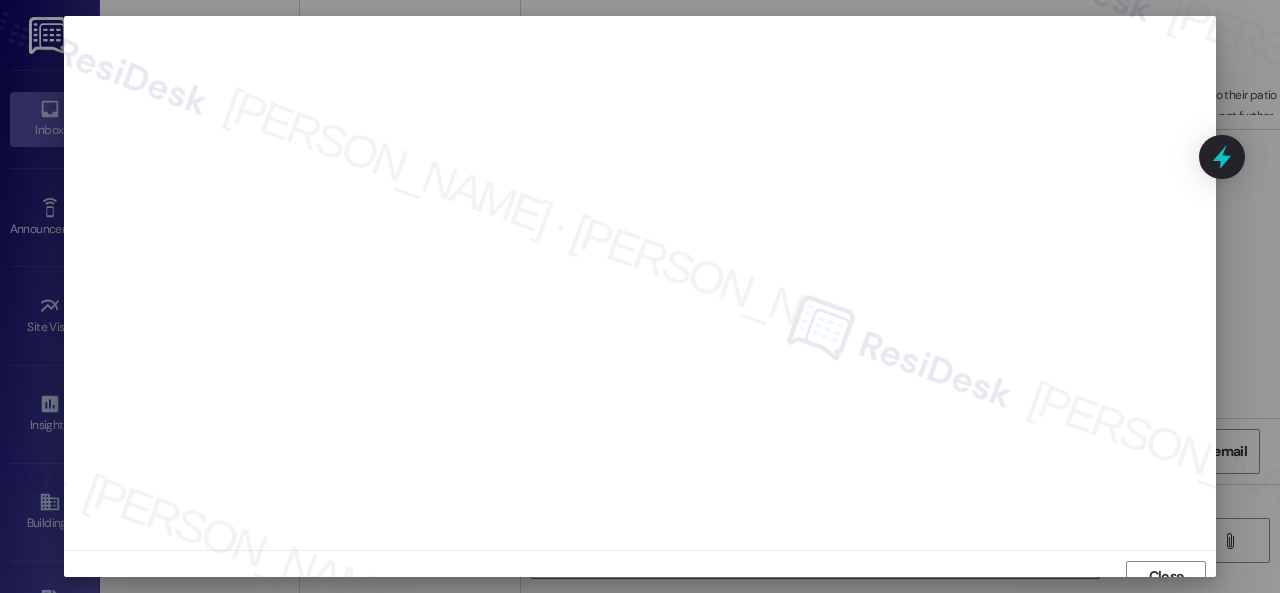 scroll, scrollTop: 15, scrollLeft: 0, axis: vertical 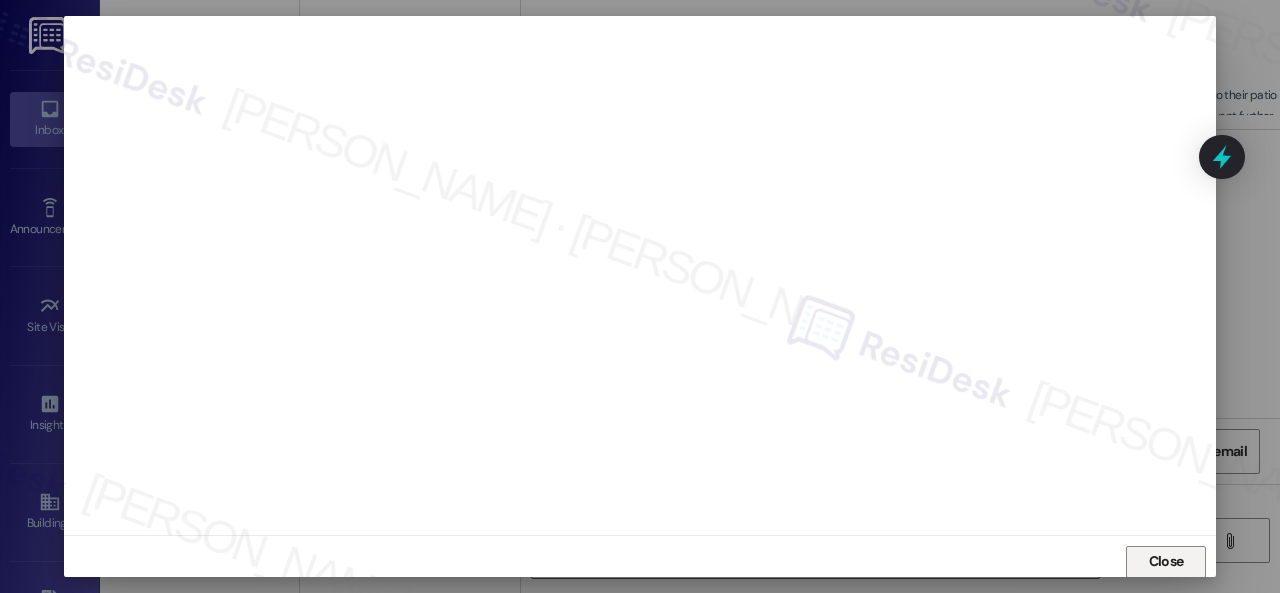 click on "Close" at bounding box center (1166, 561) 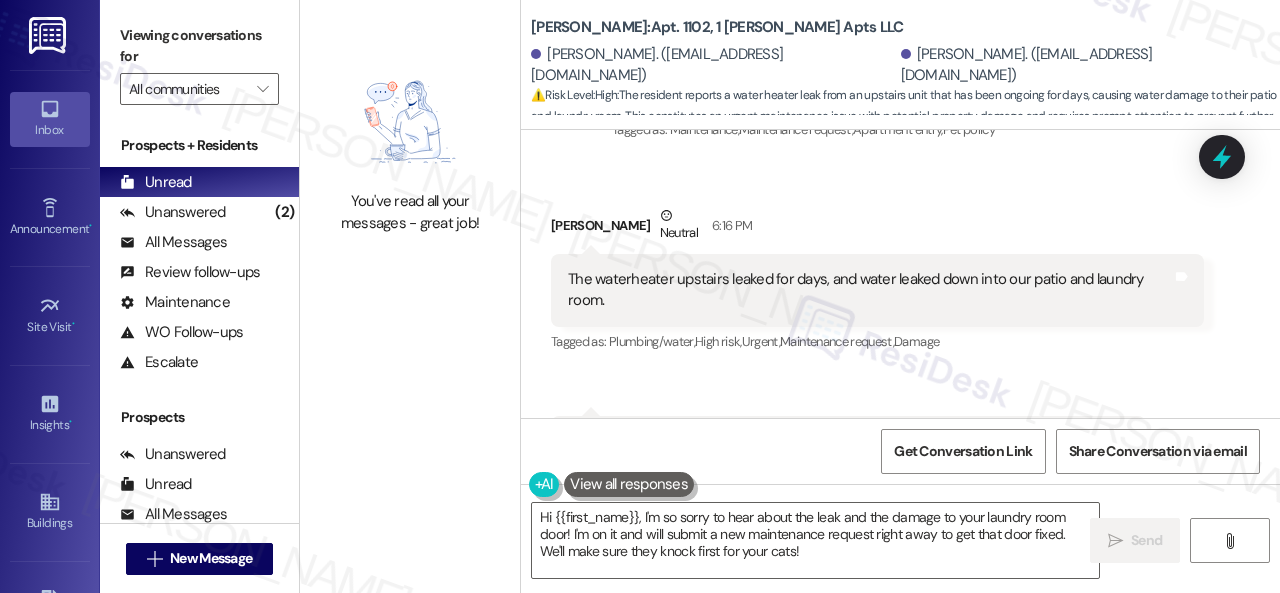 scroll, scrollTop: 4826, scrollLeft: 0, axis: vertical 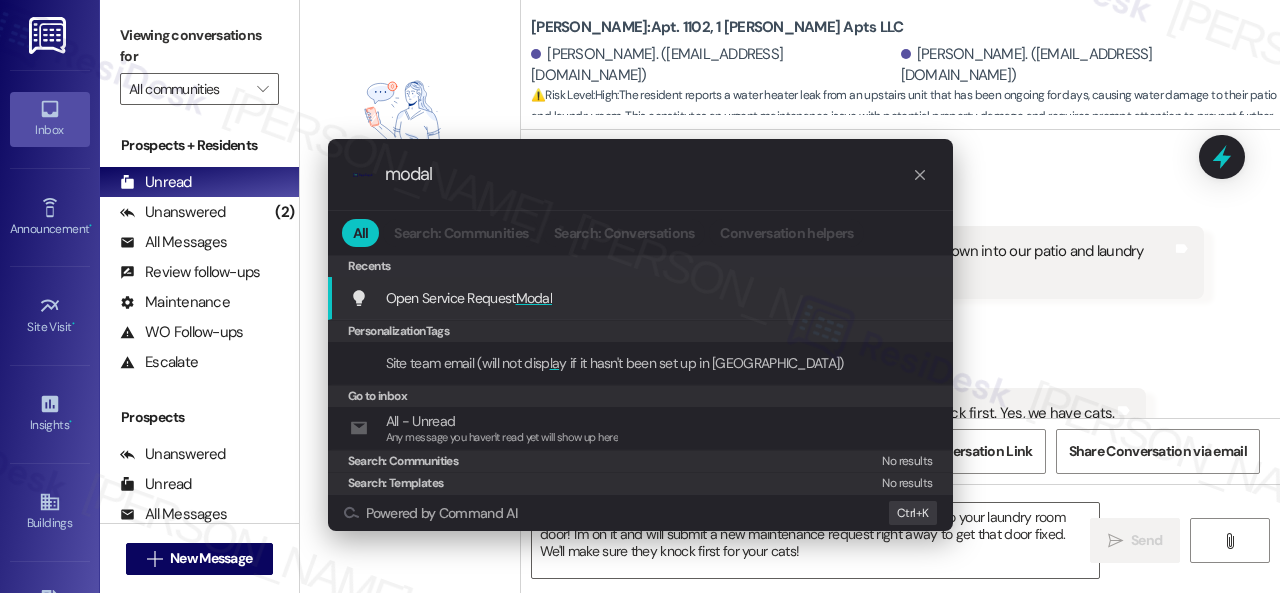 click on "Open Service Request  Modal" at bounding box center (469, 298) 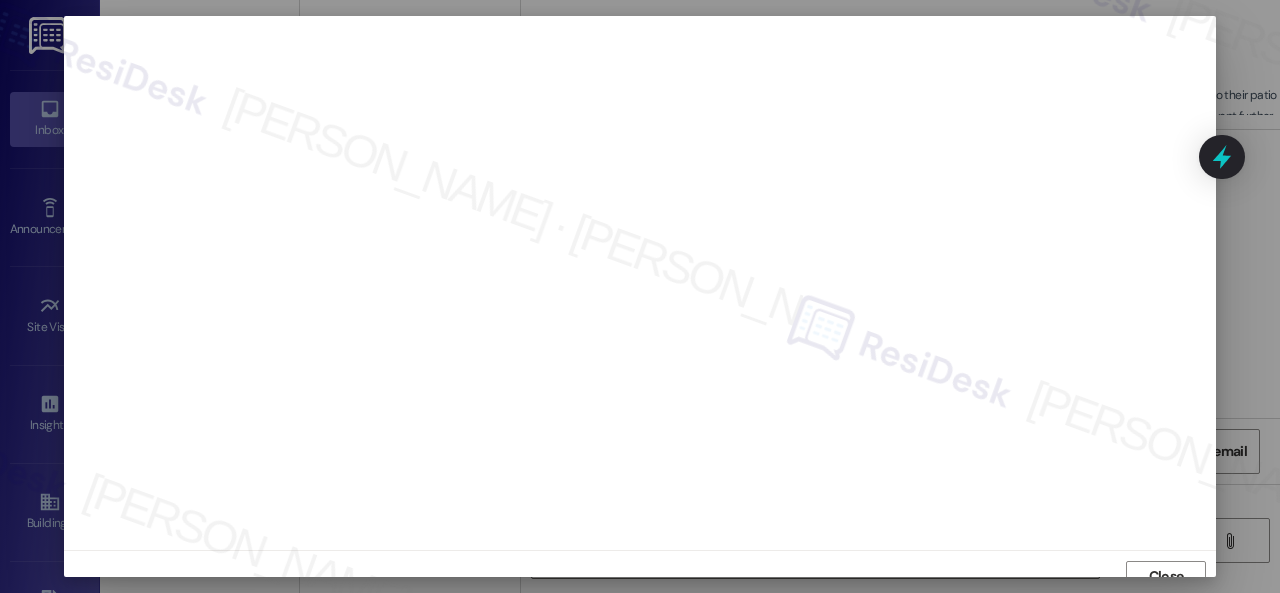 scroll, scrollTop: 15, scrollLeft: 0, axis: vertical 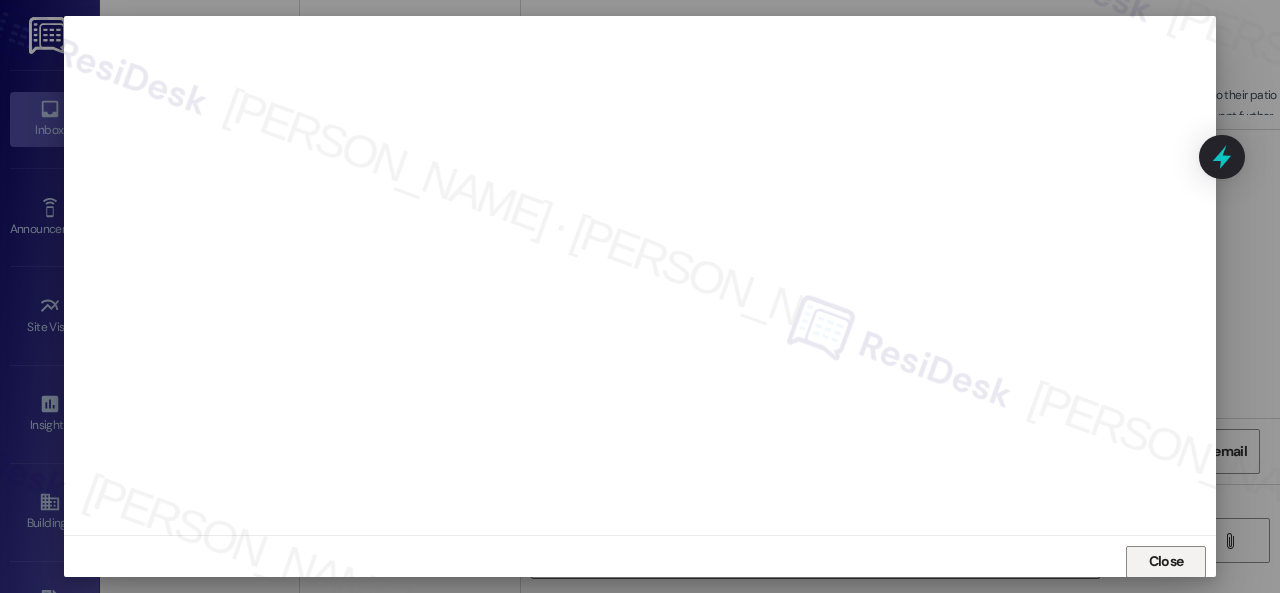 click on "Close" at bounding box center [1166, 561] 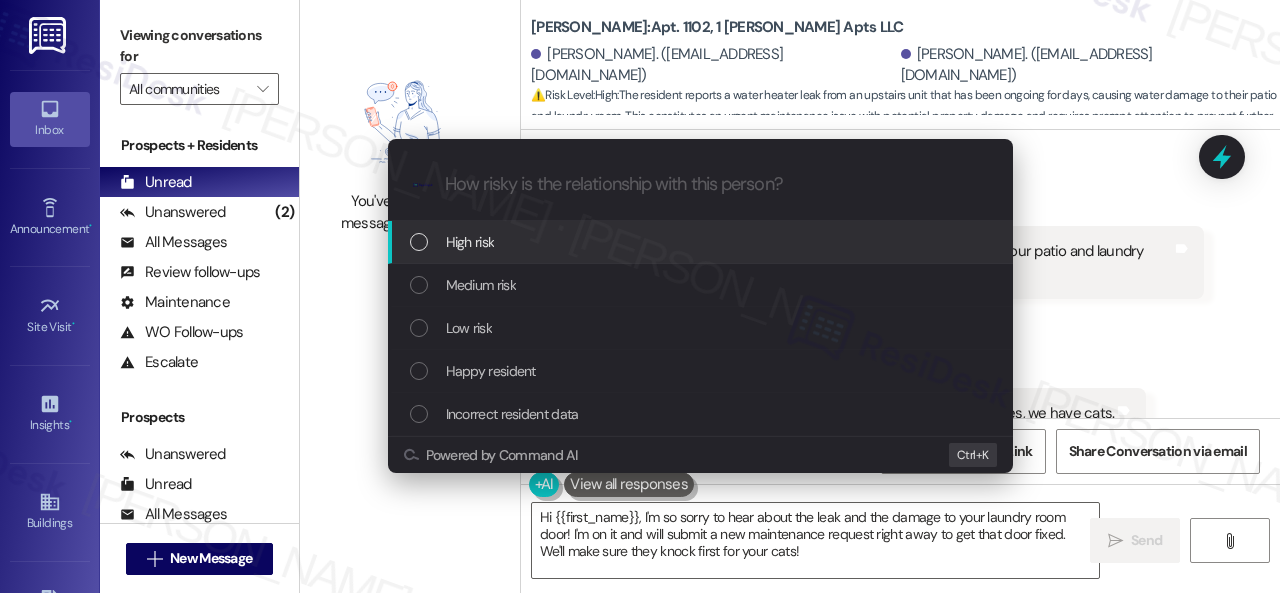 click on "High risk" at bounding box center [470, 242] 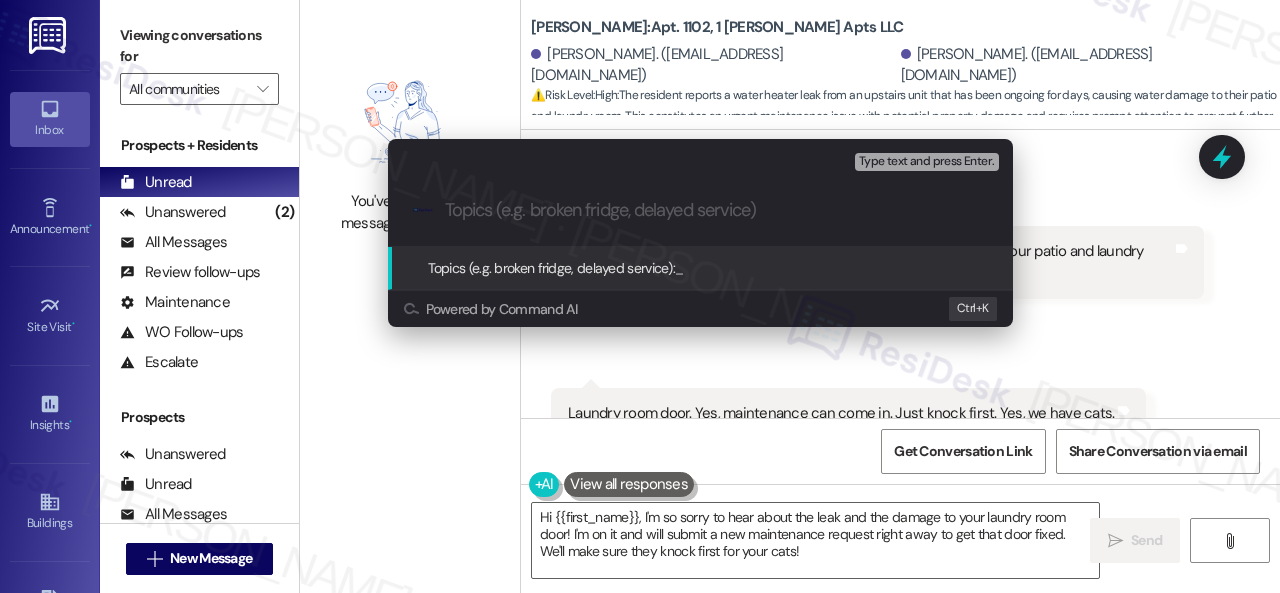 paste on "New work order/s submitted - Door issue" 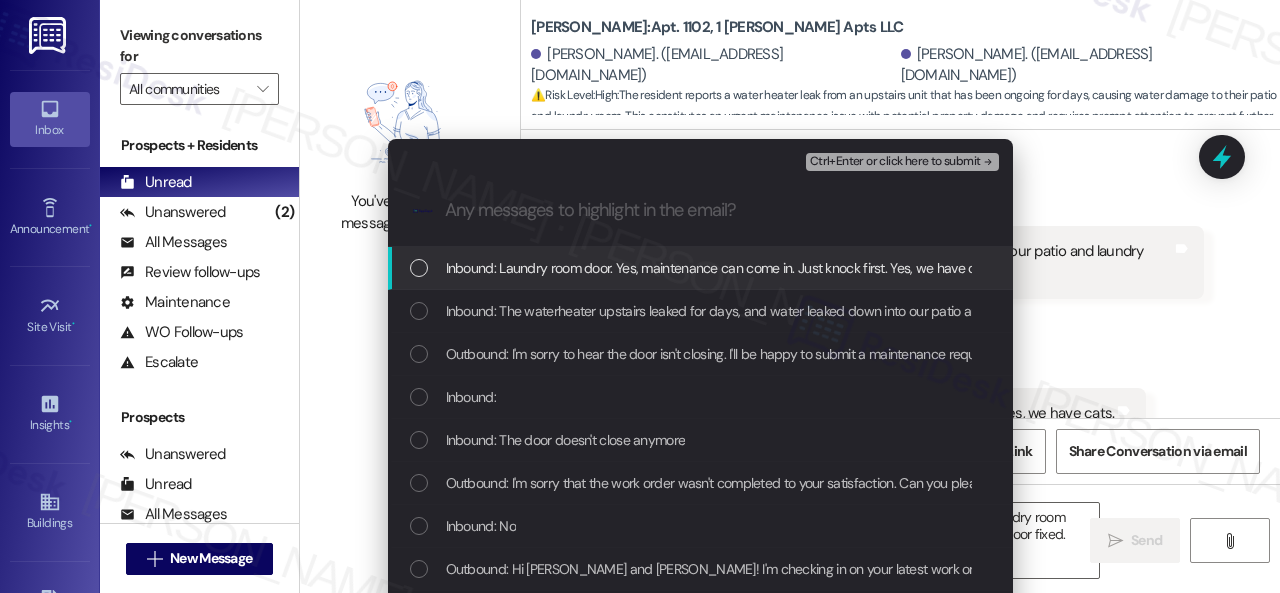 click on "Inbound: Laundry room door. Yes, maintenance can come in. Just knock first. Yes, we have cats." at bounding box center (721, 268) 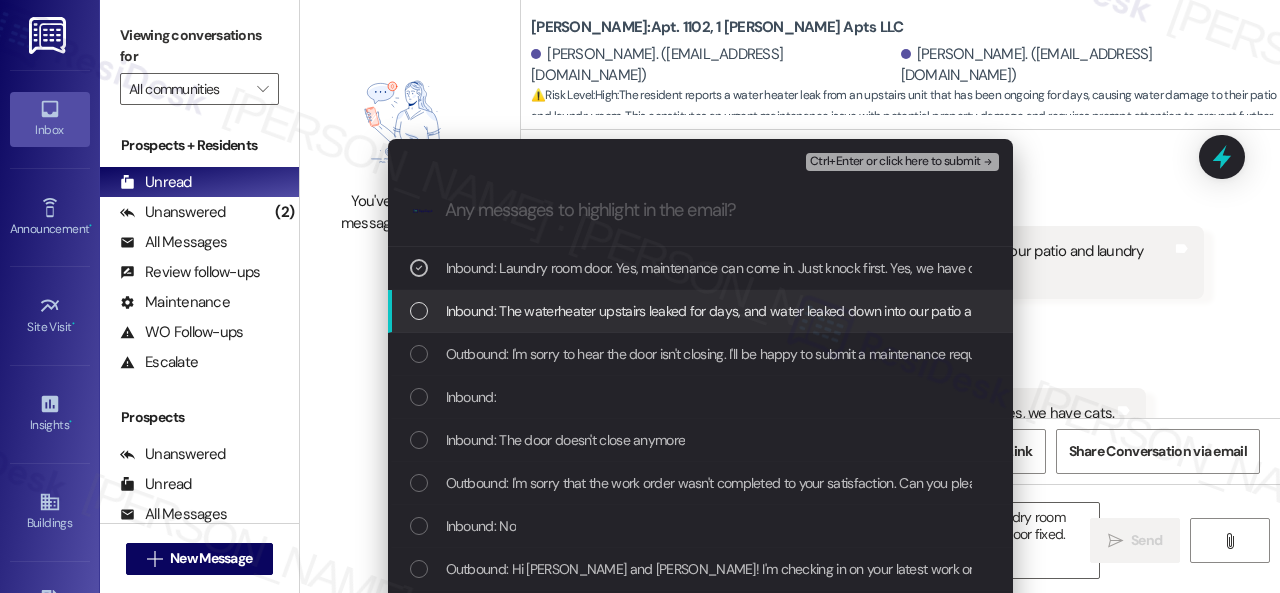 click on "Inbound: The waterheater upstairs leaked for days, and water leaked down into our patio and laundry room." at bounding box center [758, 311] 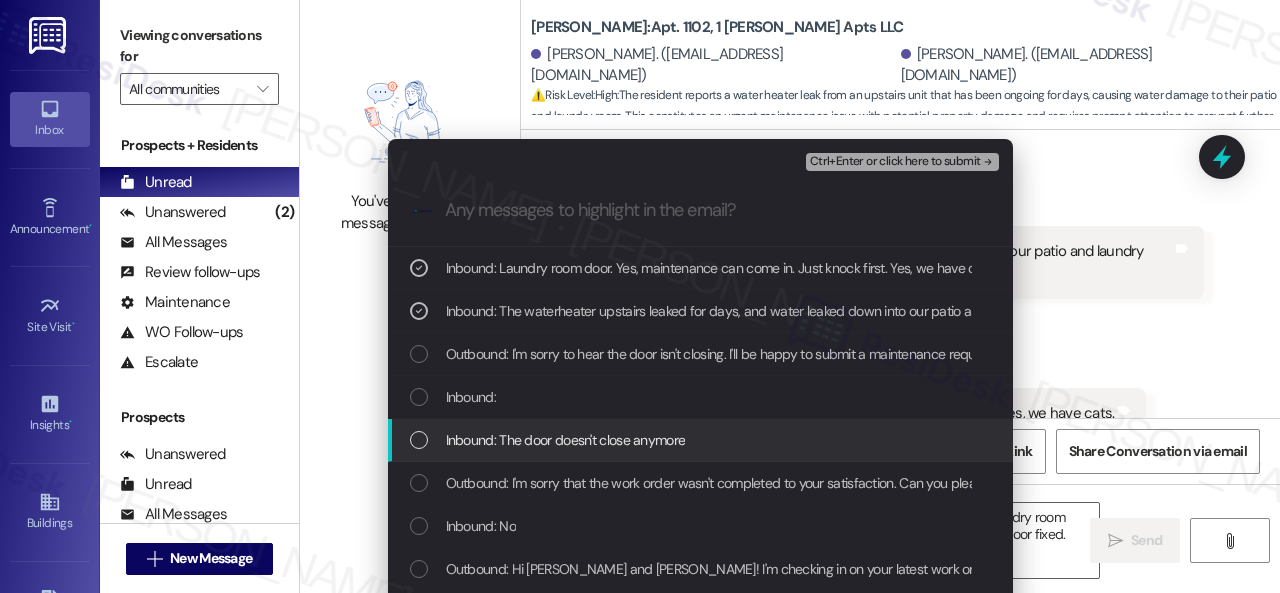 click on "Inbound: The door doesn't close anymore" at bounding box center (566, 440) 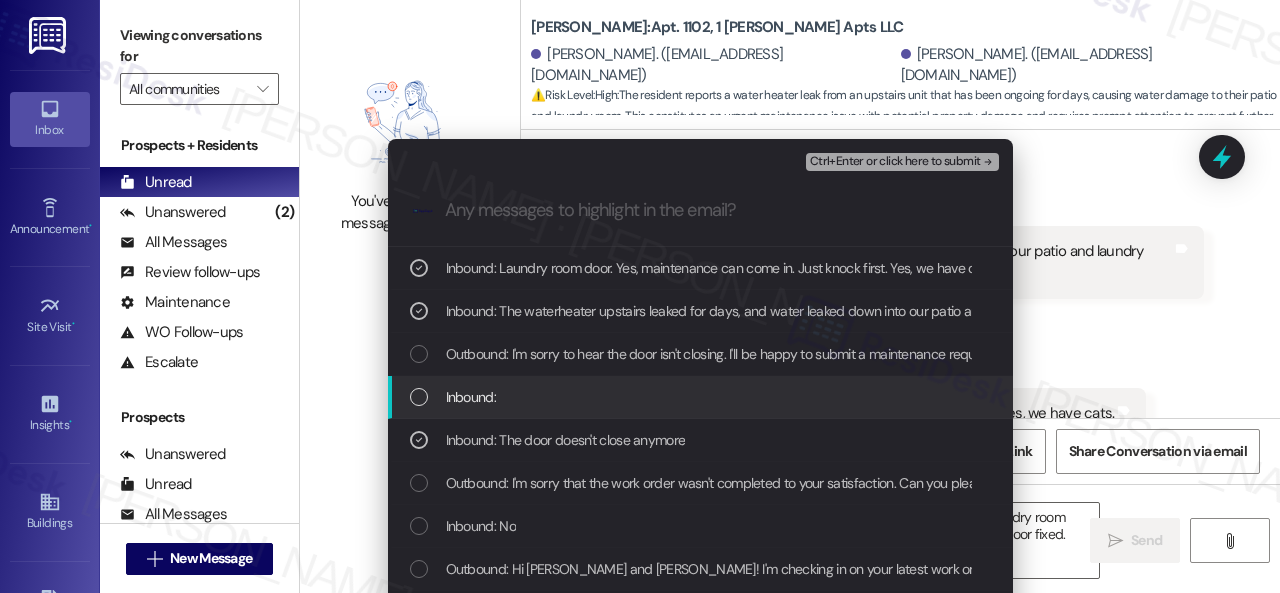 click on "Inbound:" at bounding box center (471, 397) 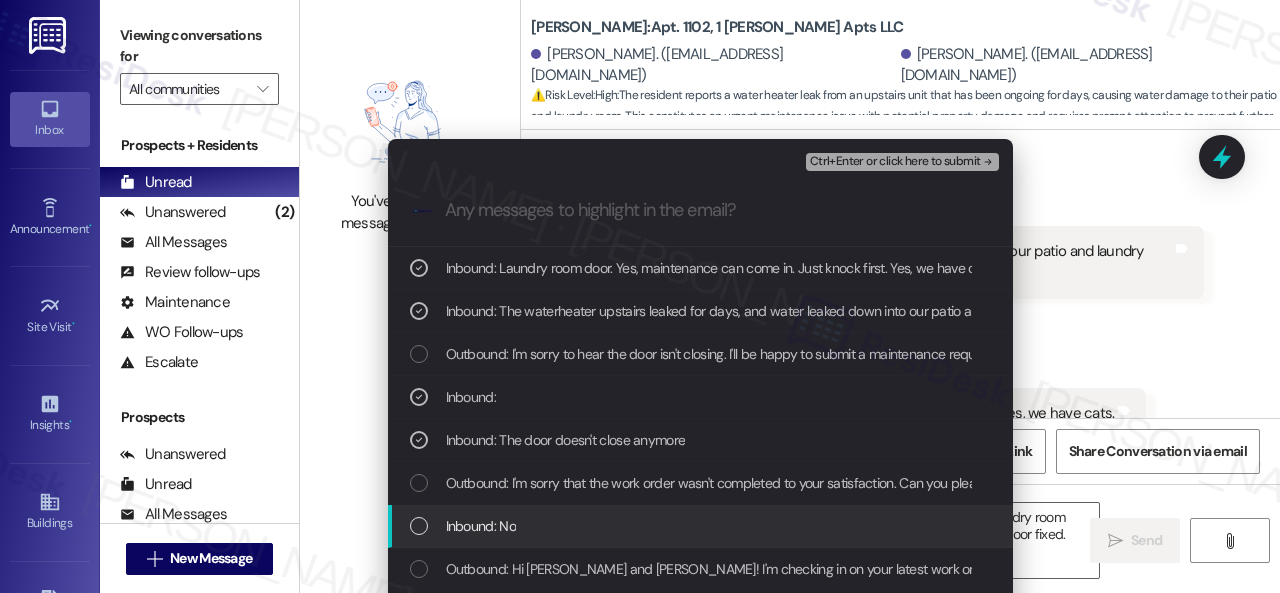 click on "Inbound: No" at bounding box center [481, 526] 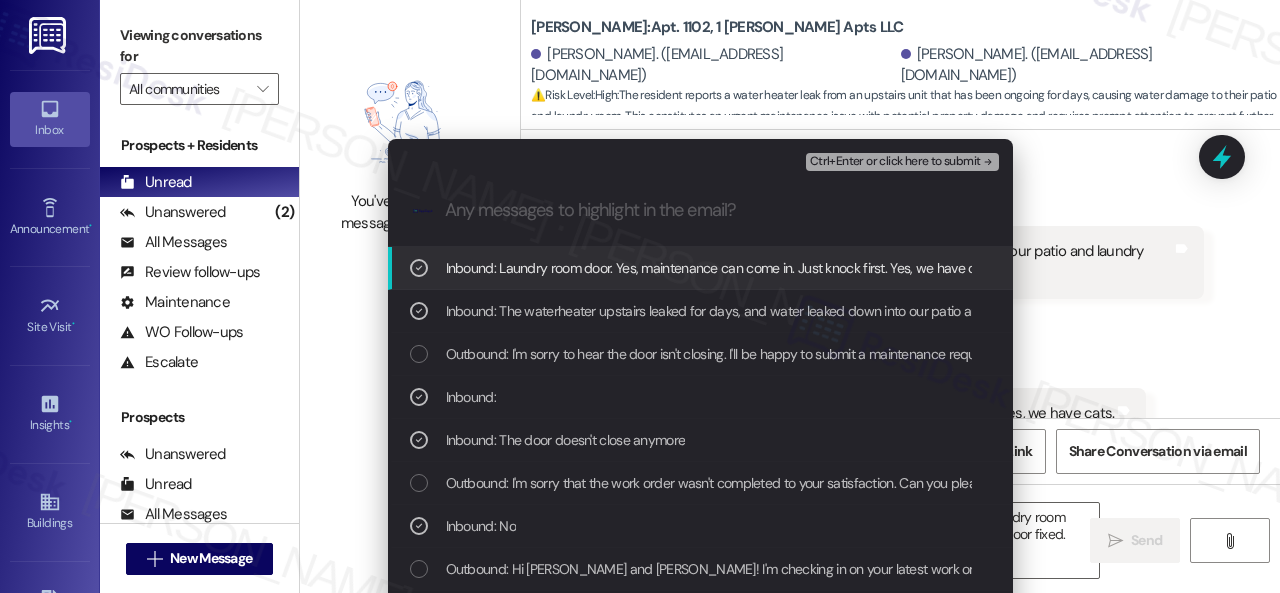 click on "Ctrl+Enter or click here to submit" at bounding box center [895, 162] 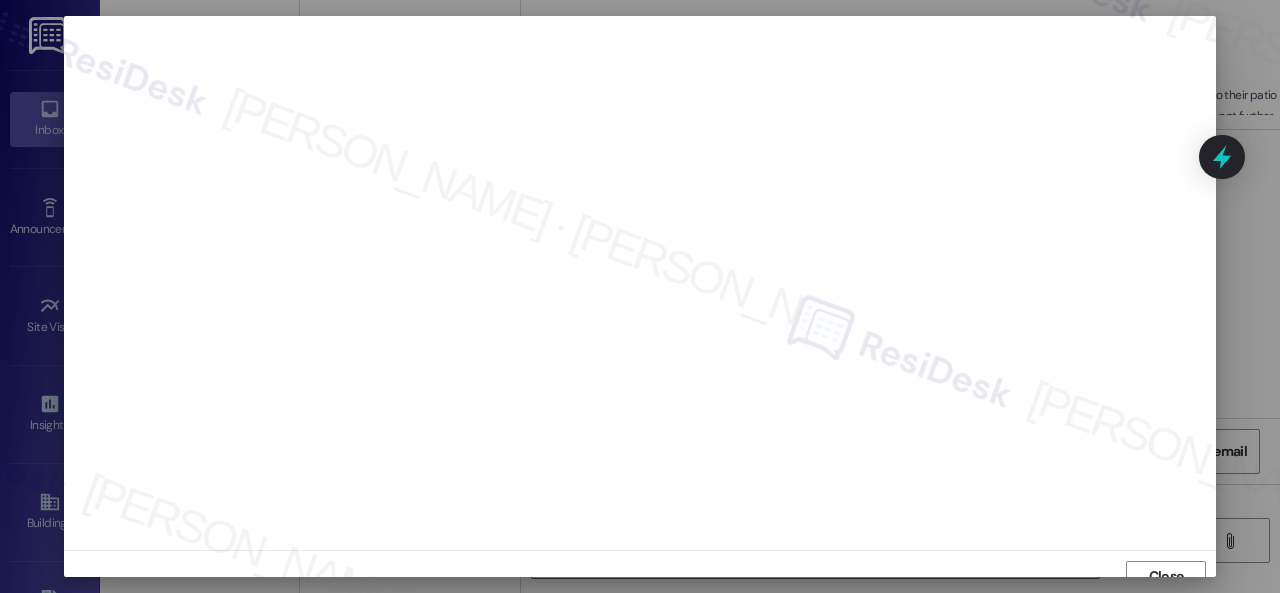 scroll, scrollTop: 15, scrollLeft: 0, axis: vertical 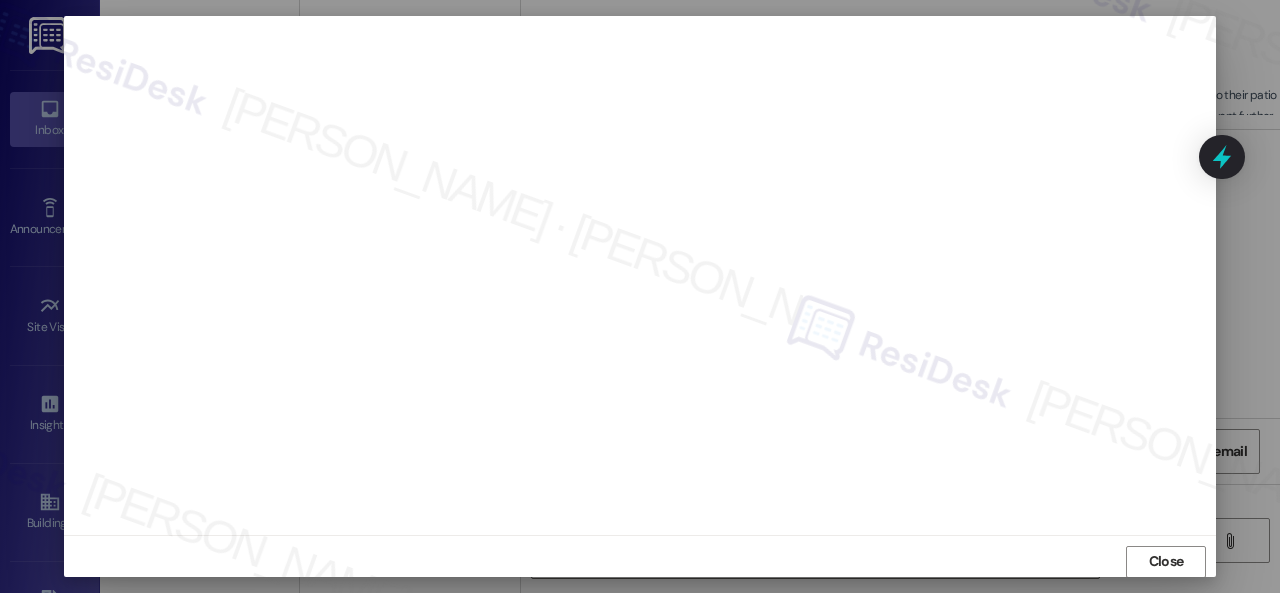 drag, startPoint x: 1158, startPoint y: 561, endPoint x: 1156, endPoint y: 551, distance: 10.198039 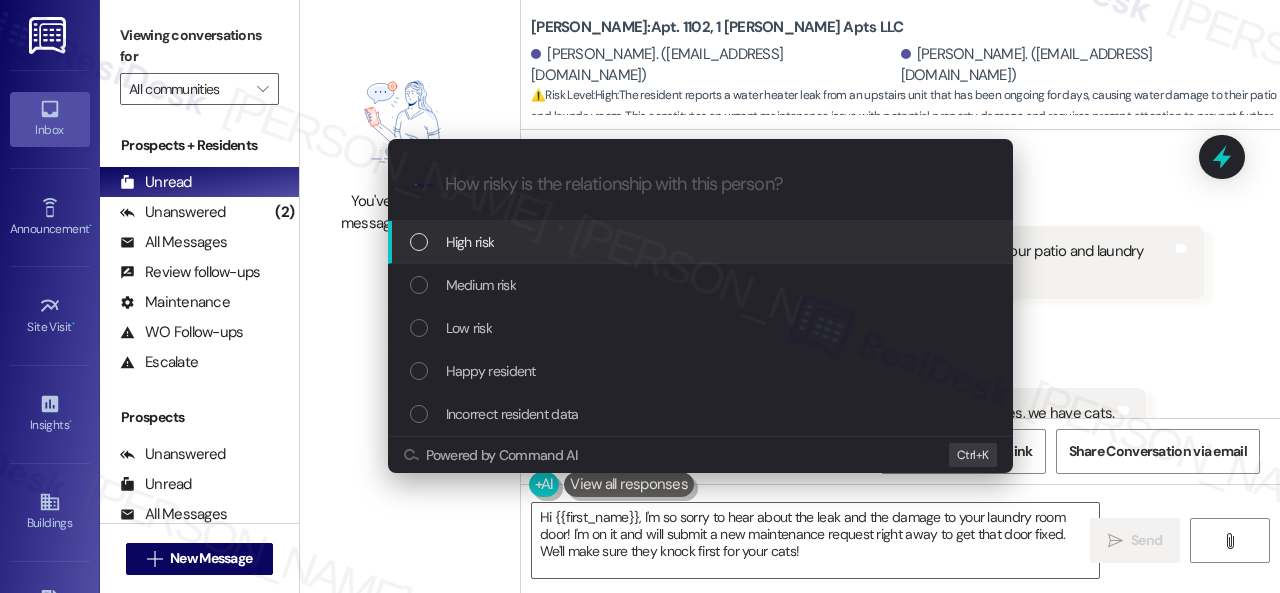 click on "High risk" at bounding box center (470, 242) 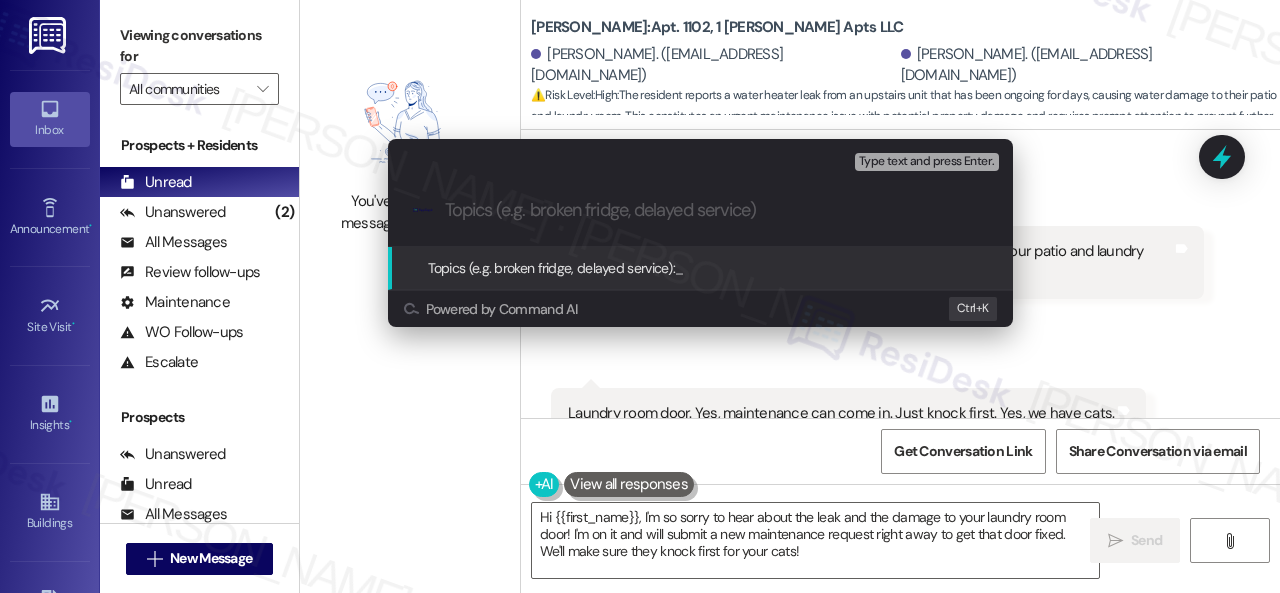 paste on "New work order/s submitted - Door issue" 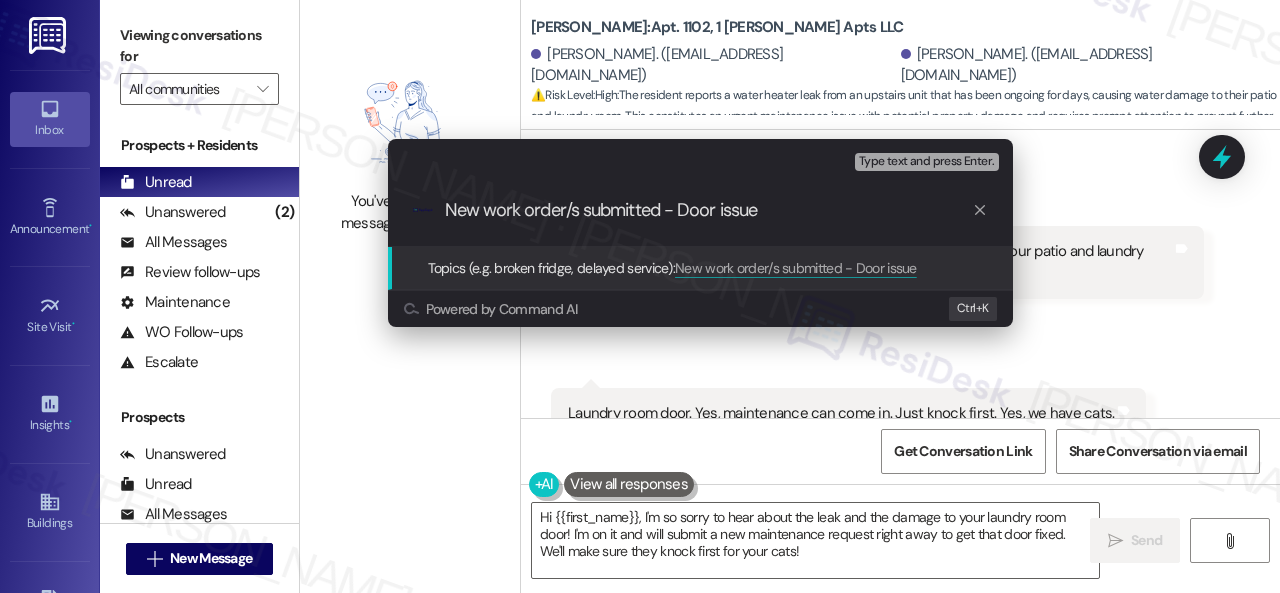 type 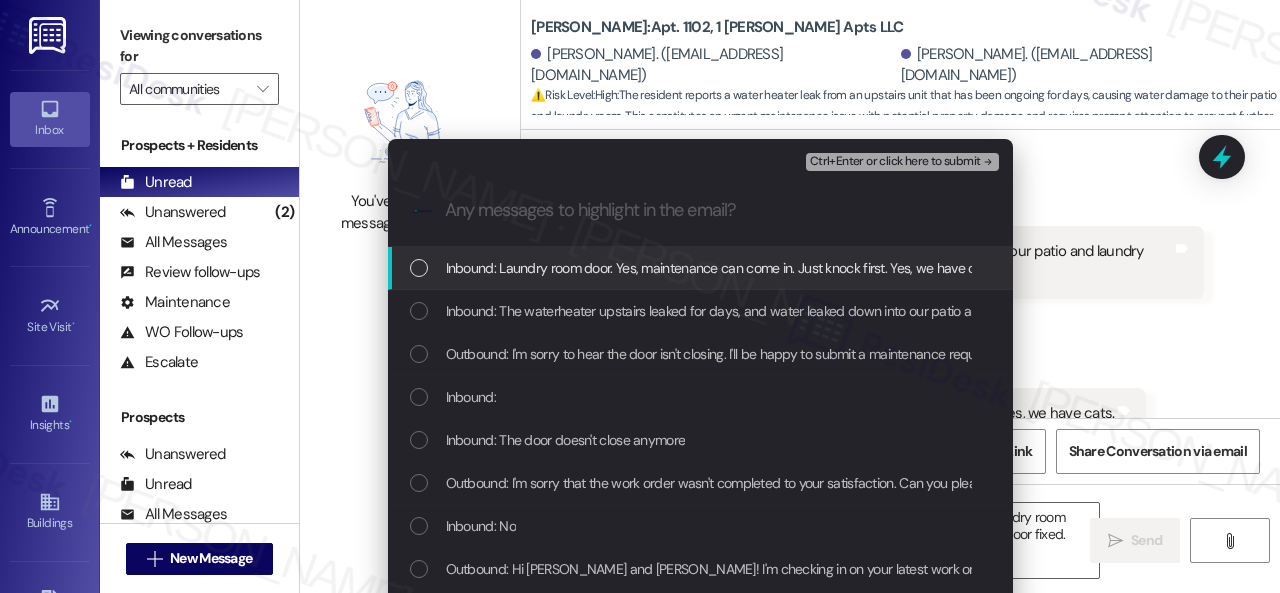 click on "Inbound: Laundry room door. Yes, maintenance can come in. Just knock first. Yes, we have cats." at bounding box center (721, 268) 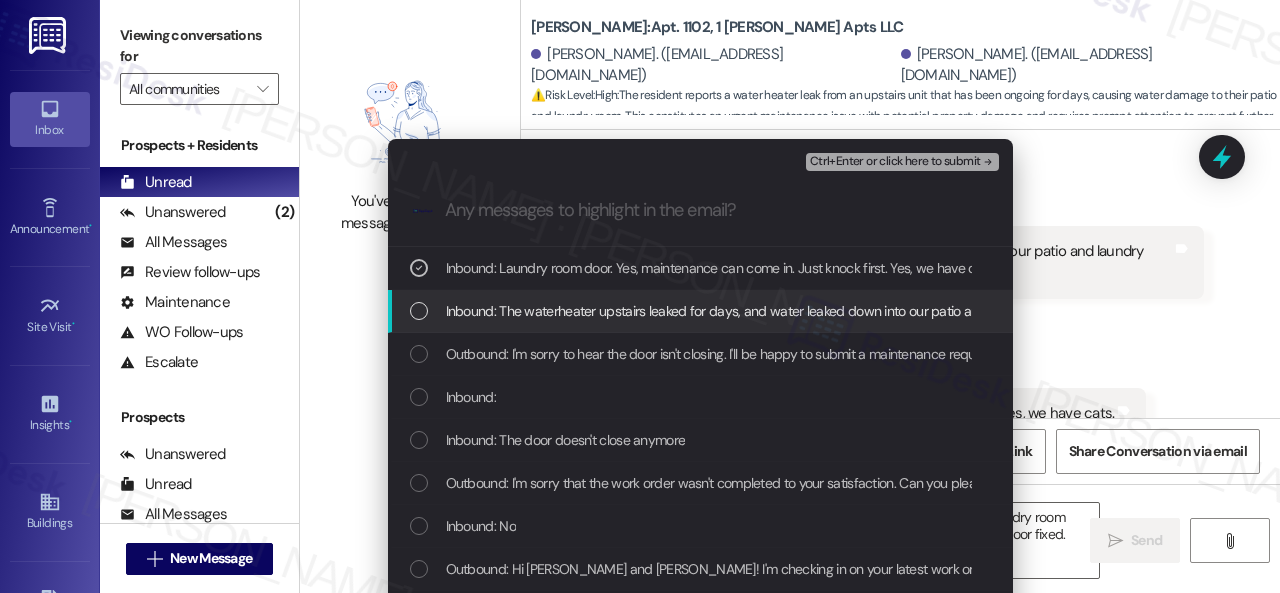 click on "Inbound: The waterheater upstairs leaked for days, and water leaked down into our patio and laundry room." at bounding box center (758, 311) 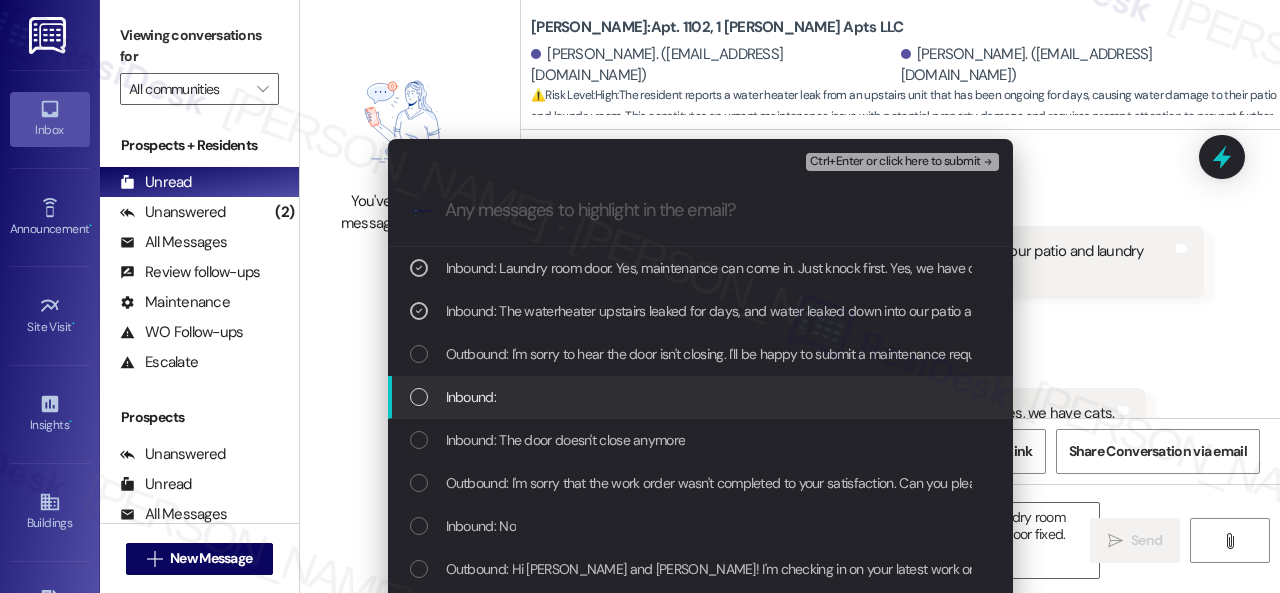 click on "Inbound:" at bounding box center (471, 397) 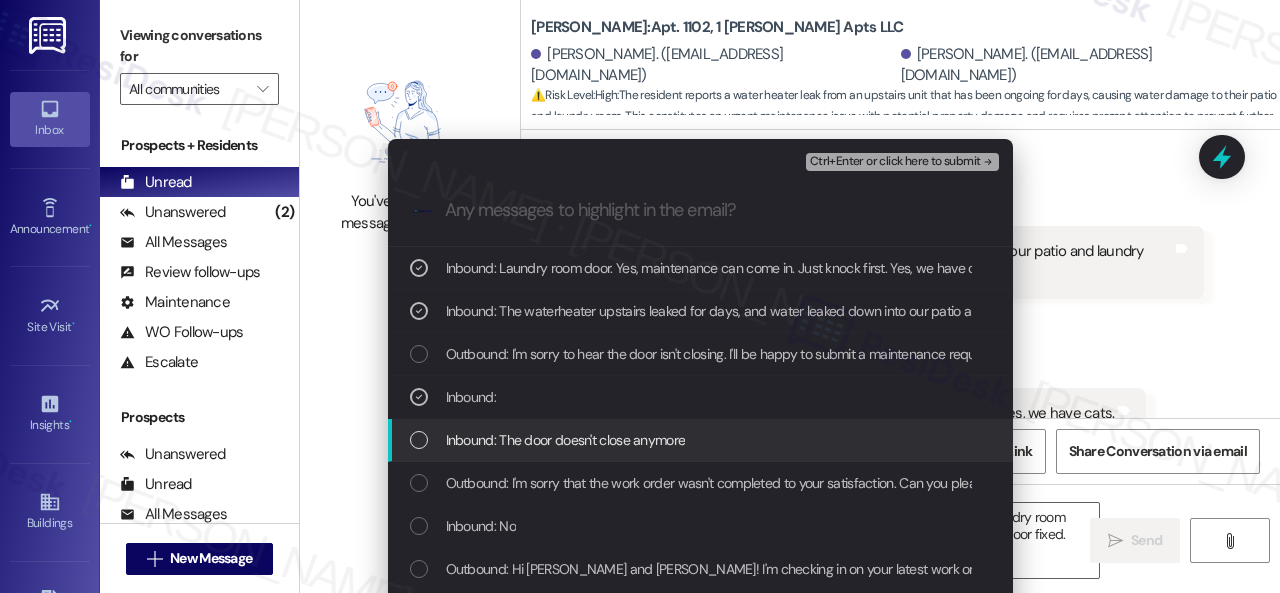 click on "Inbound: The door doesn't close anymore" at bounding box center (566, 440) 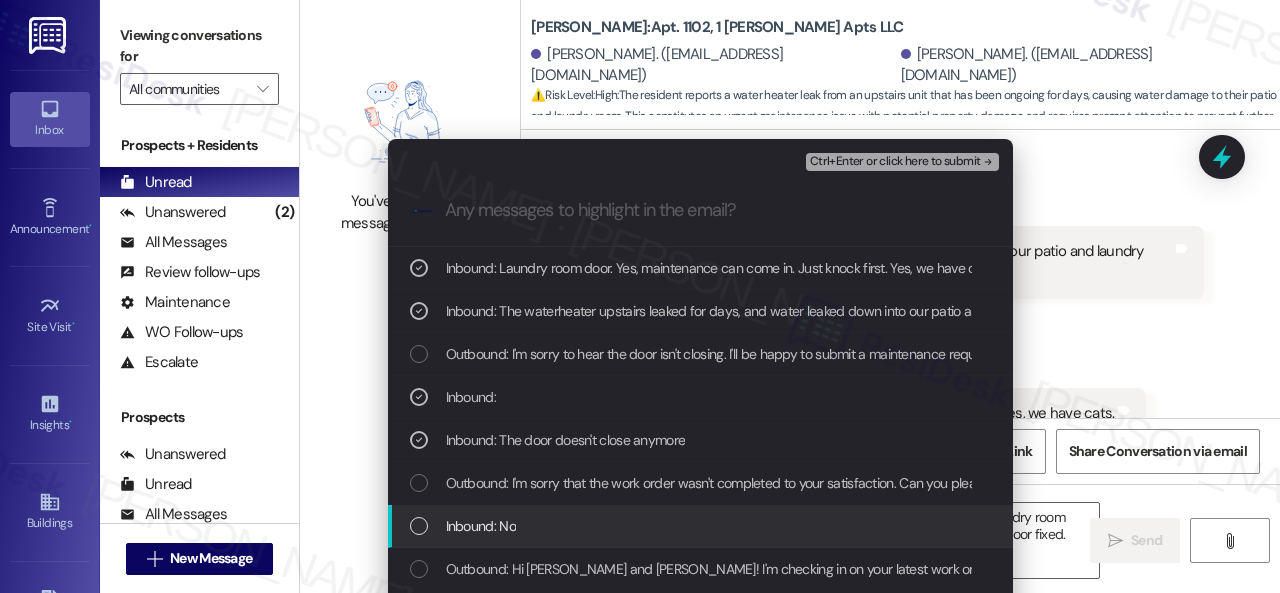 click on "Inbound: No" at bounding box center (481, 526) 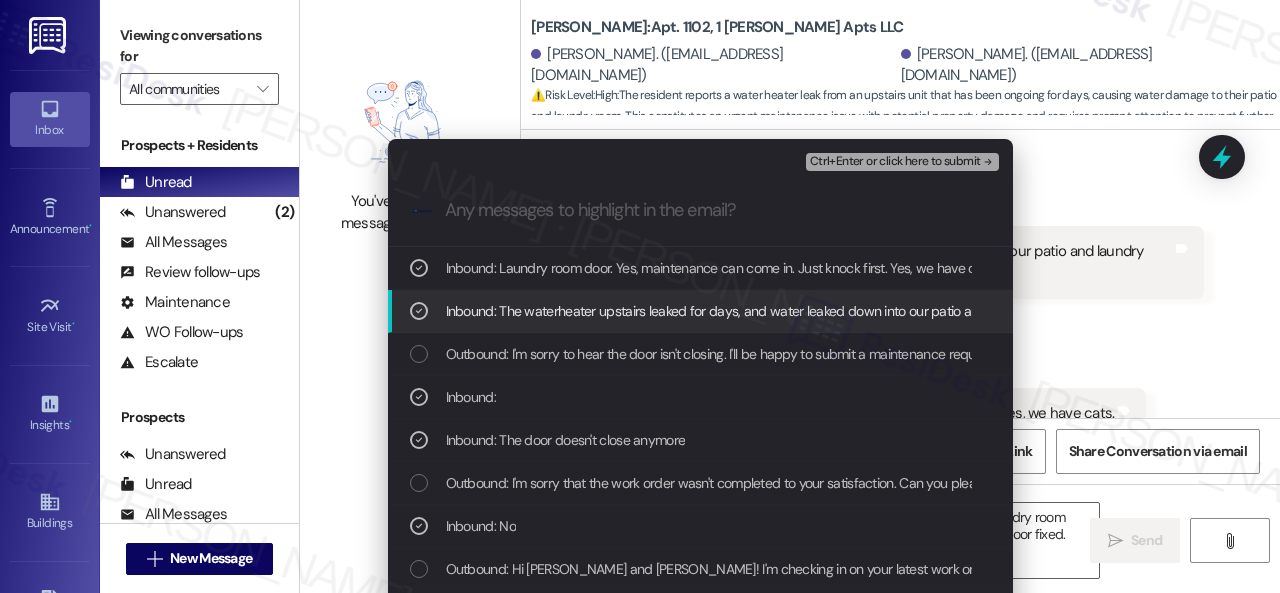 click on "Ctrl+Enter or click here to submit" at bounding box center (895, 162) 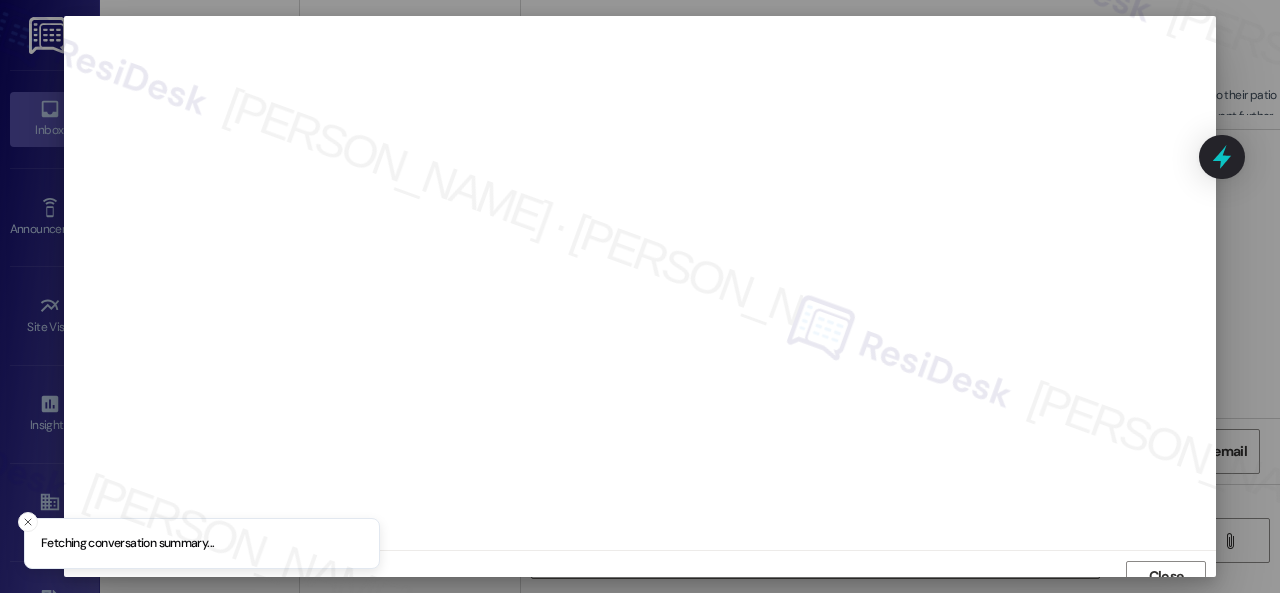 scroll, scrollTop: 15, scrollLeft: 0, axis: vertical 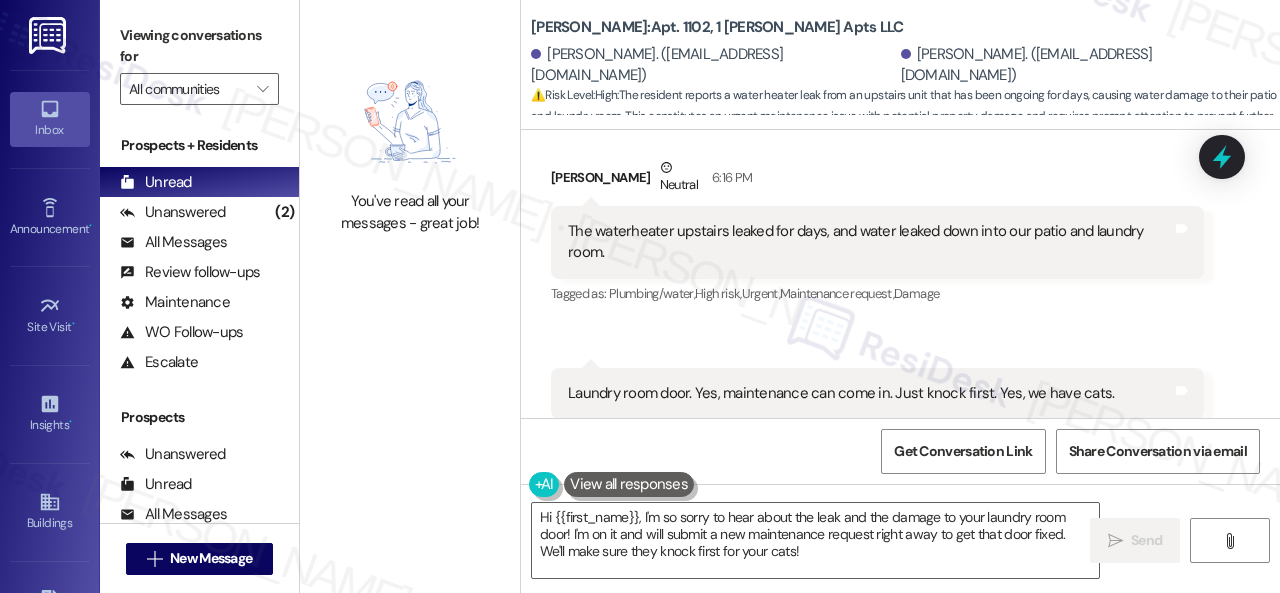 click on "Received via SMS Tanisha Preiss   Neutral 6:16 PM The waterheater upstairs leaked for days, and water leaked down into our patio and laundry room.  Tags and notes Tagged as:   Plumbing/water ,  Click to highlight conversations about Plumbing/water High risk ,  Click to highlight conversations about High risk Urgent ,  Click to highlight conversations about Urgent Maintenance request ,  Click to highlight conversations about Maintenance request Damage Click to highlight conversations about Damage Received via SMS 6:17 PM Tanisha Preiss 6:17 PM Laundry room door. Yes, maintenance can come in. Just knock first. Yes, we have cats. Tags and notes Tagged as:   Maintenance ,  Click to highlight conversations about Maintenance Apartment entry ,  Click to highlight conversations about Apartment entry Maintenance request ,  Click to highlight conversations about Maintenance request Pet policy ,  Click to highlight conversations about Pet policy Positive response ,  Emailed client ,  Escalation type escalation" at bounding box center [900, 298] 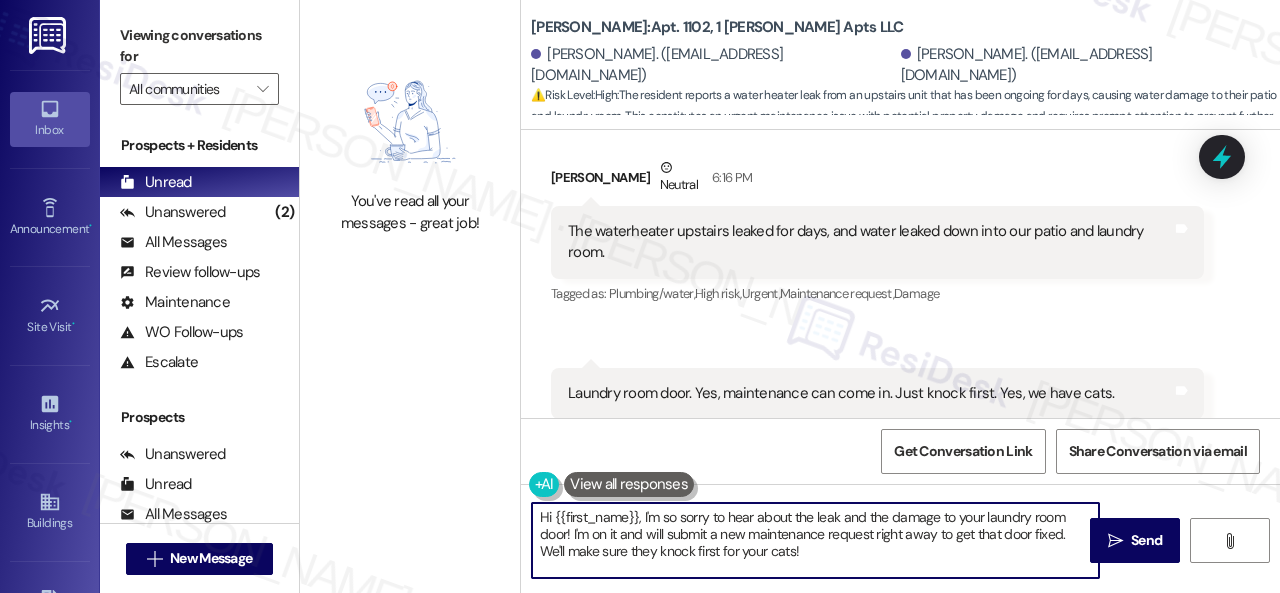 drag, startPoint x: 438, startPoint y: 509, endPoint x: 452, endPoint y: 497, distance: 18.439089 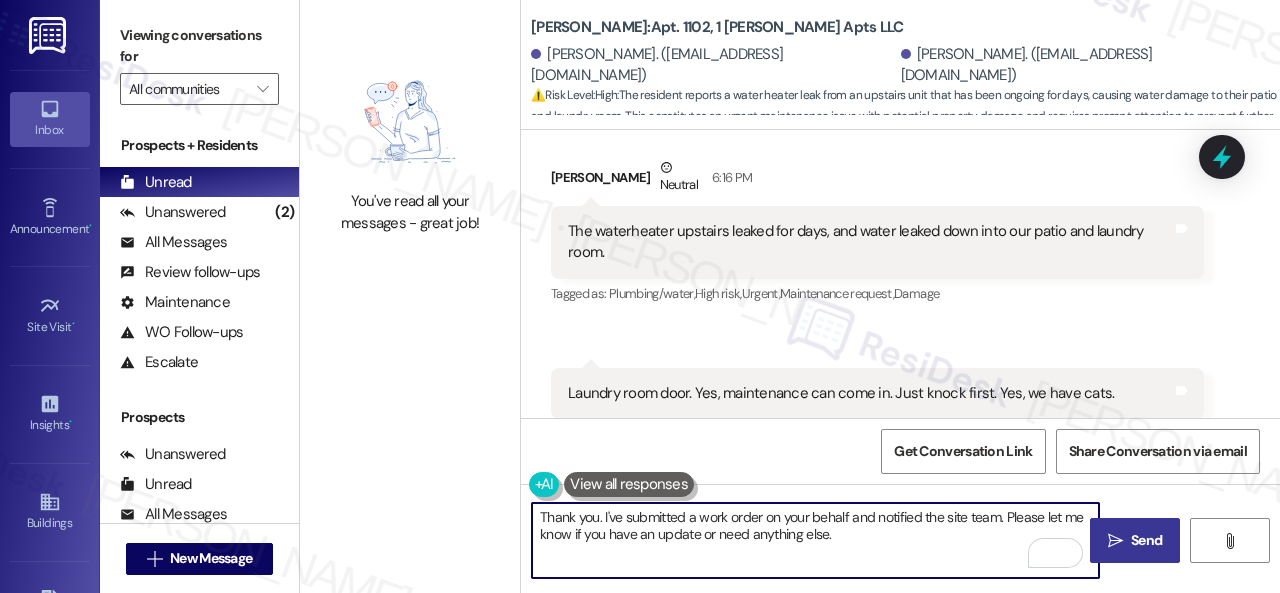 type on "Thank you. I've submitted a work order on your behalf and notified the site team. Please let me know if you have an update or need anything else." 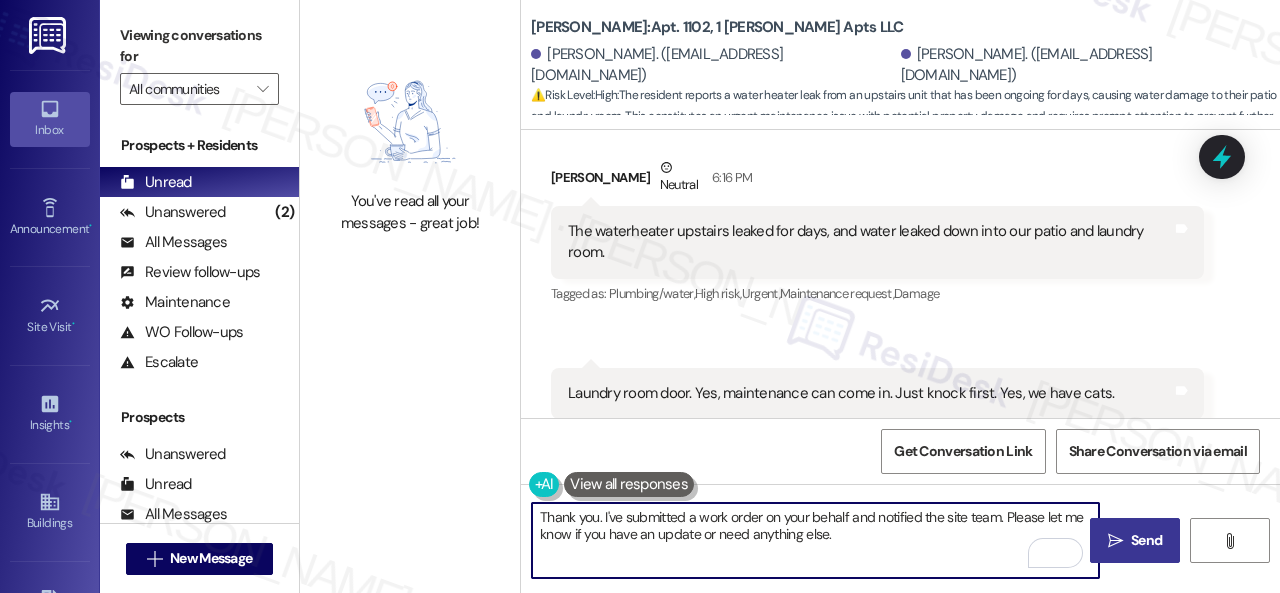 click on "Send" at bounding box center (1146, 540) 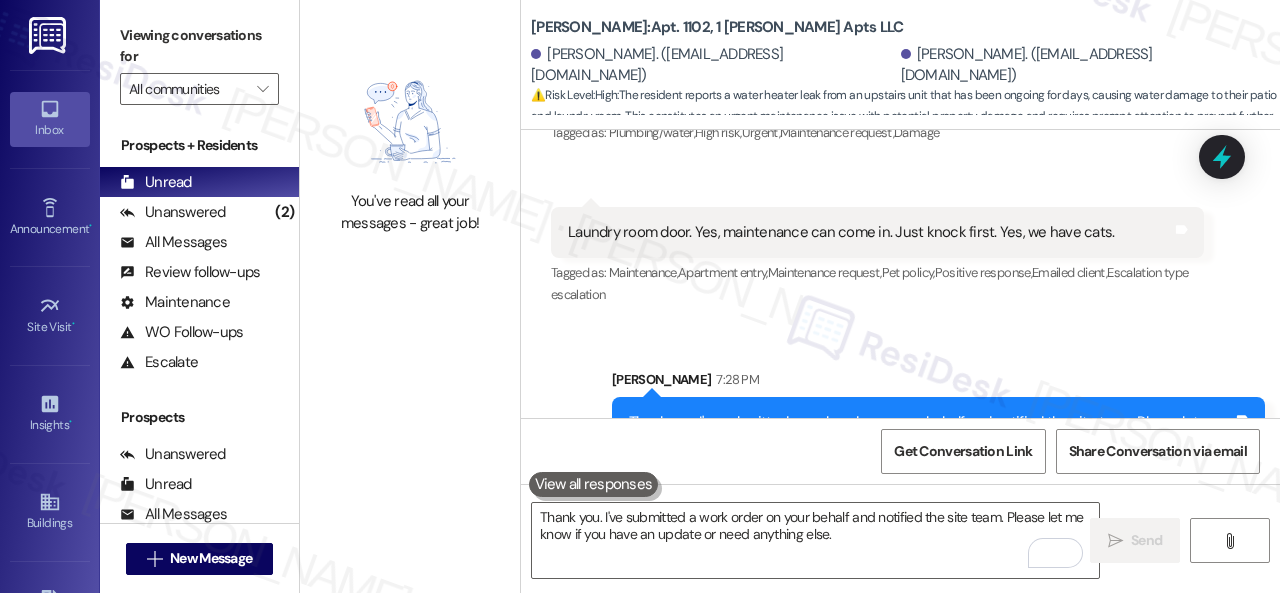 scroll, scrollTop: 5008, scrollLeft: 0, axis: vertical 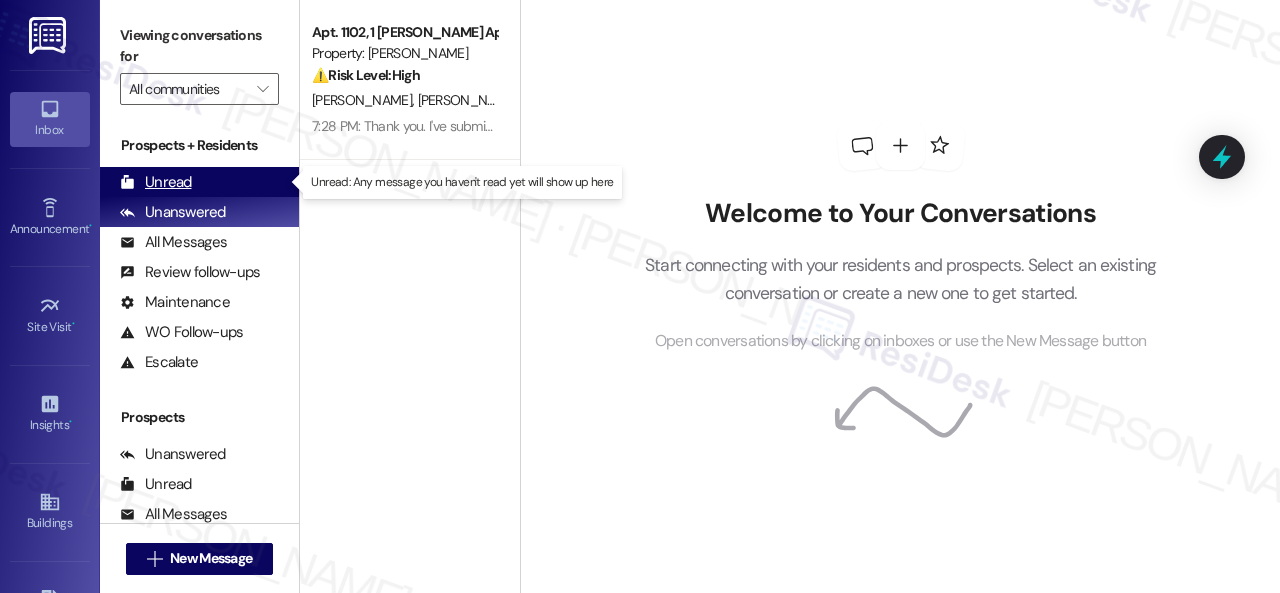 click on "Unread" at bounding box center [156, 182] 